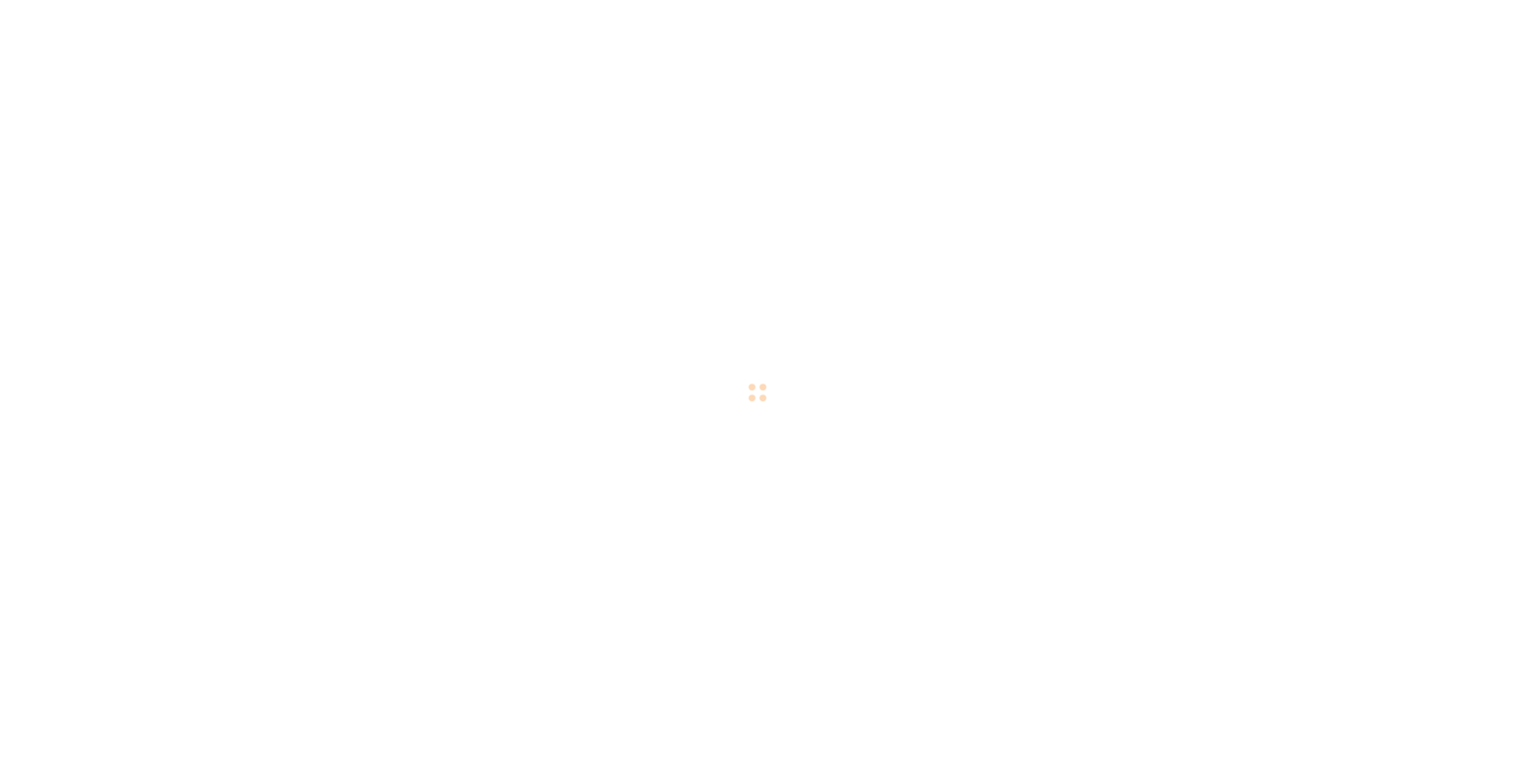 scroll, scrollTop: 0, scrollLeft: 0, axis: both 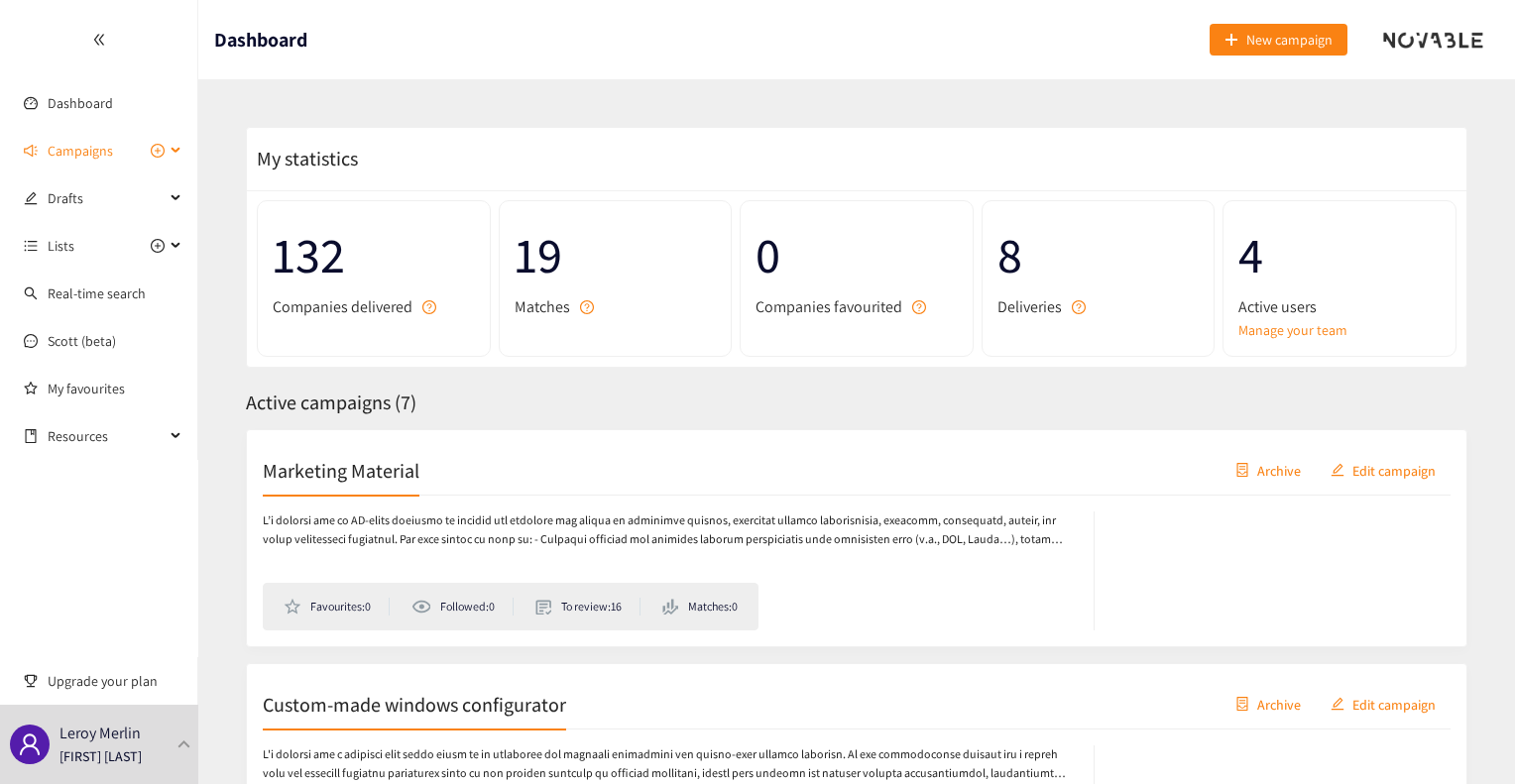 click on "Campaigns" at bounding box center [80, 151] 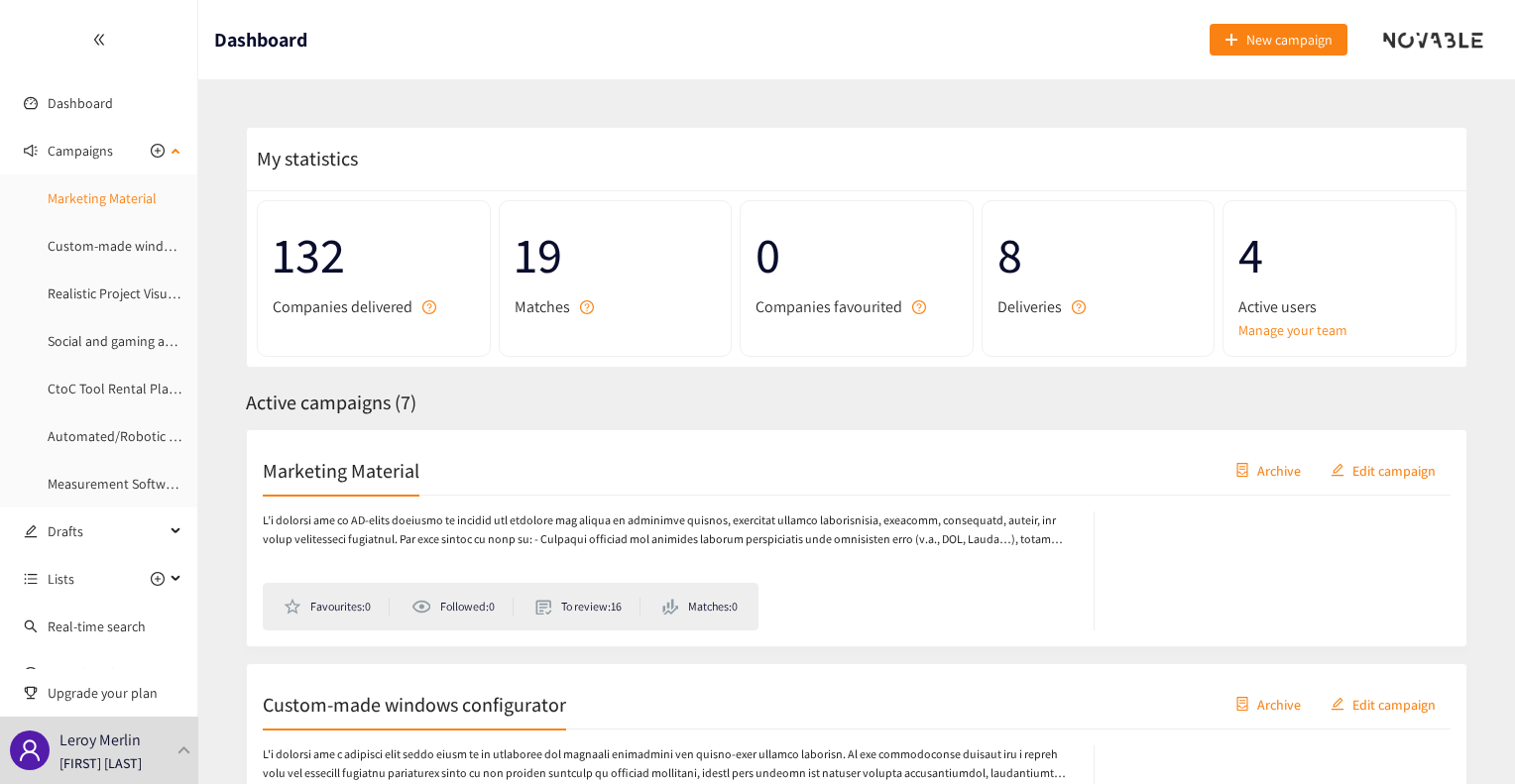 click on "Marketing Material" at bounding box center [102, 198] 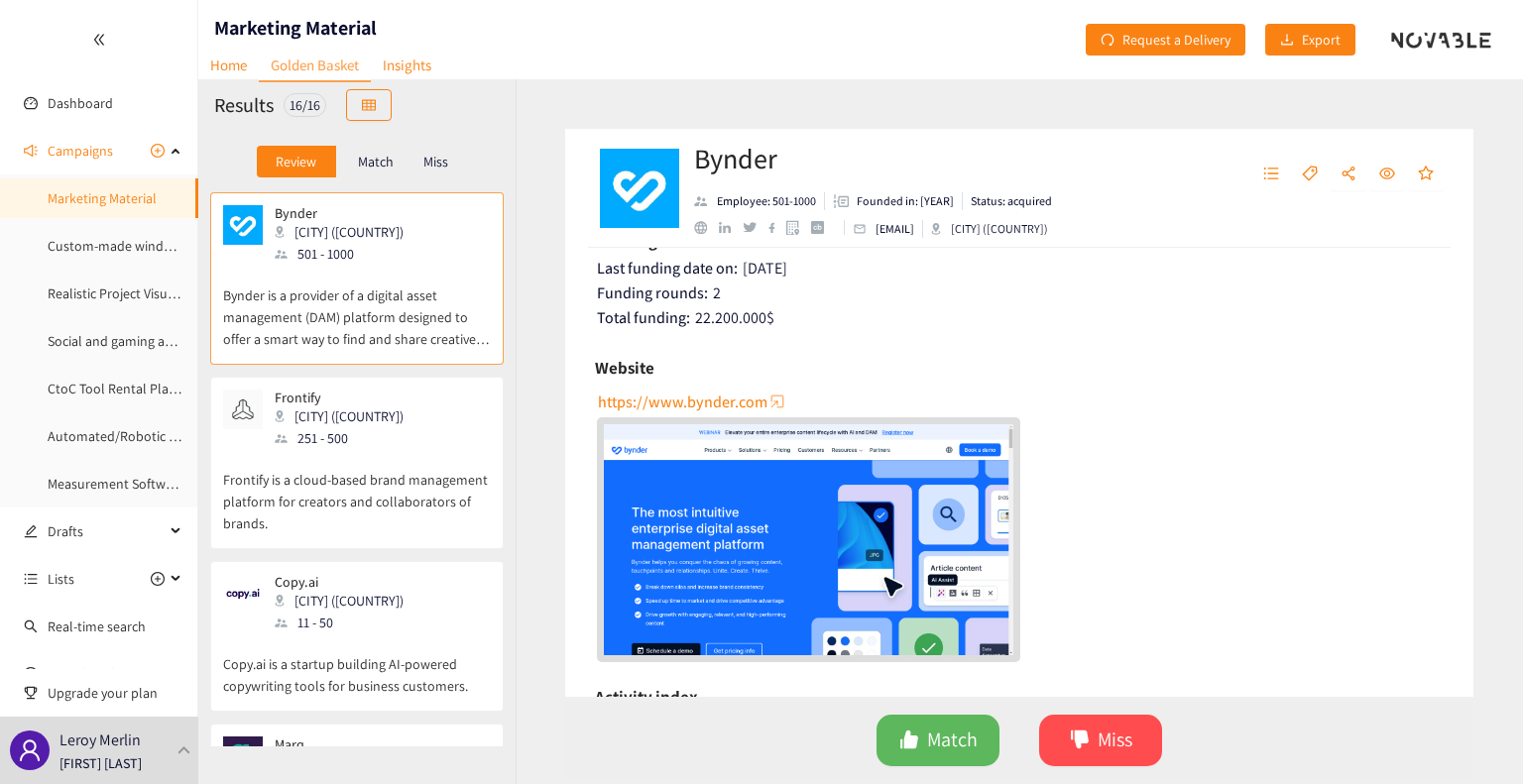 scroll, scrollTop: 309, scrollLeft: 0, axis: vertical 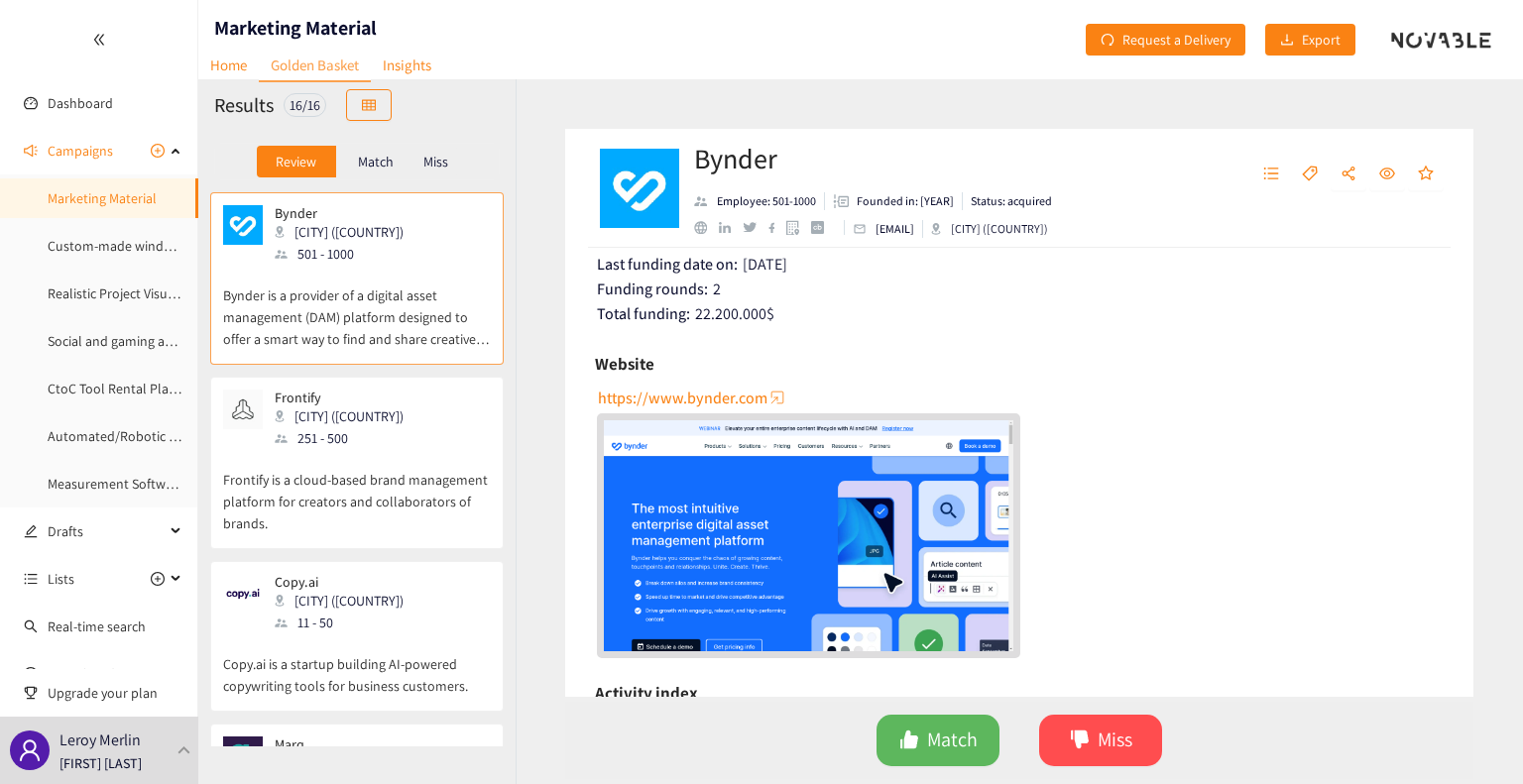 click at bounding box center [808, 535] 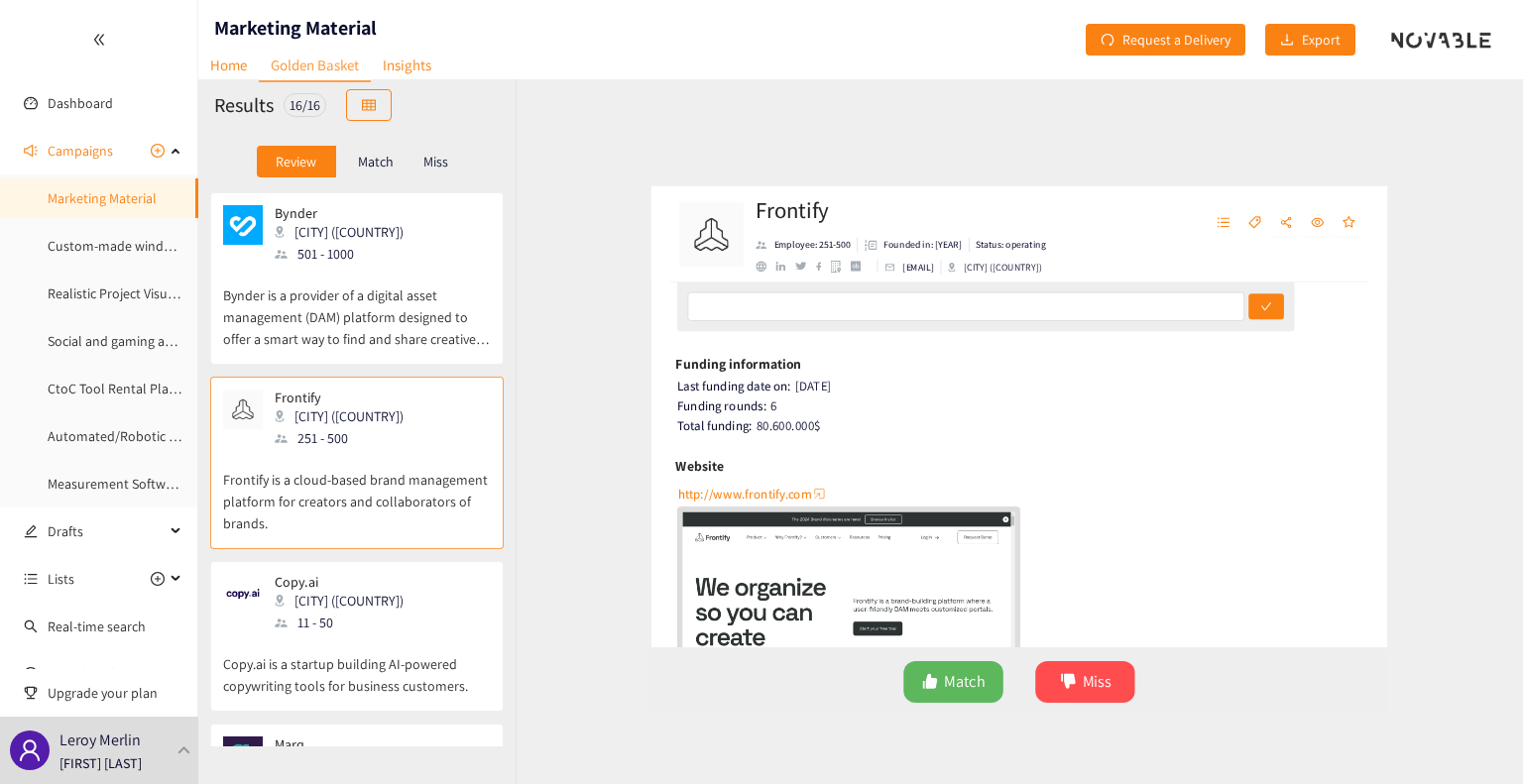 scroll, scrollTop: 0, scrollLeft: 0, axis: both 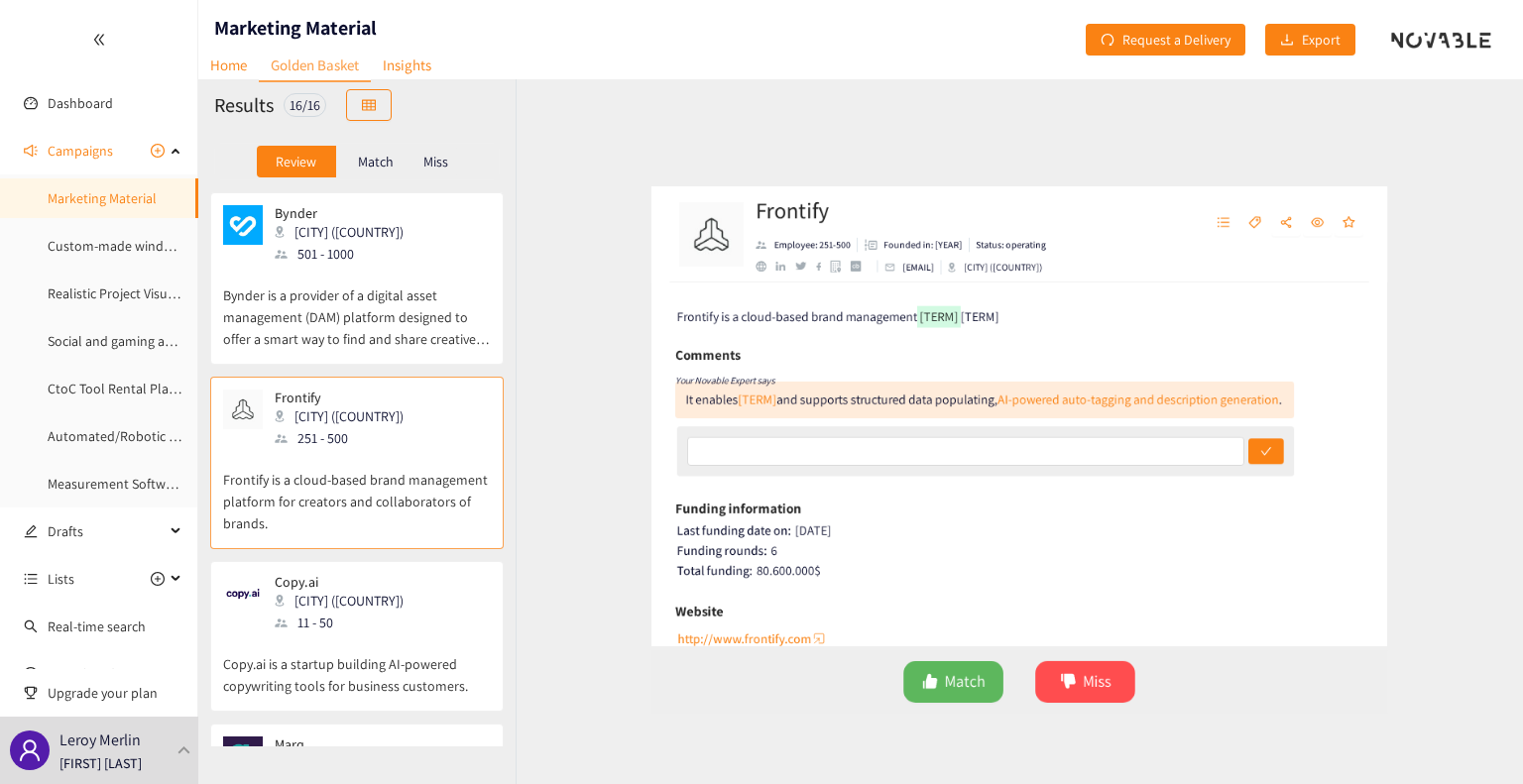 click on "[CITY] ([COUNTRY])" at bounding box center [990, 229] 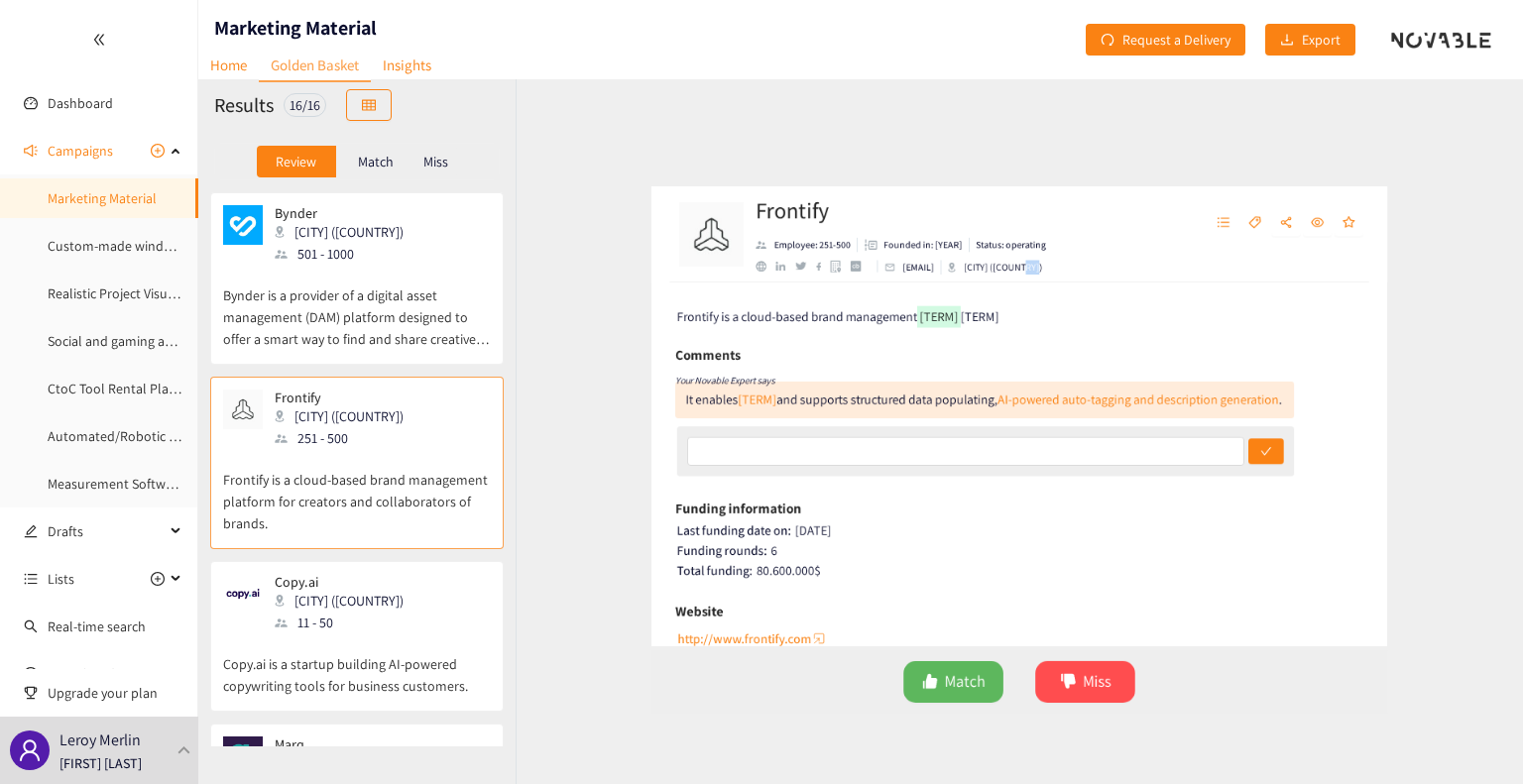click on "[CITY] ([COUNTRY])" at bounding box center [990, 229] 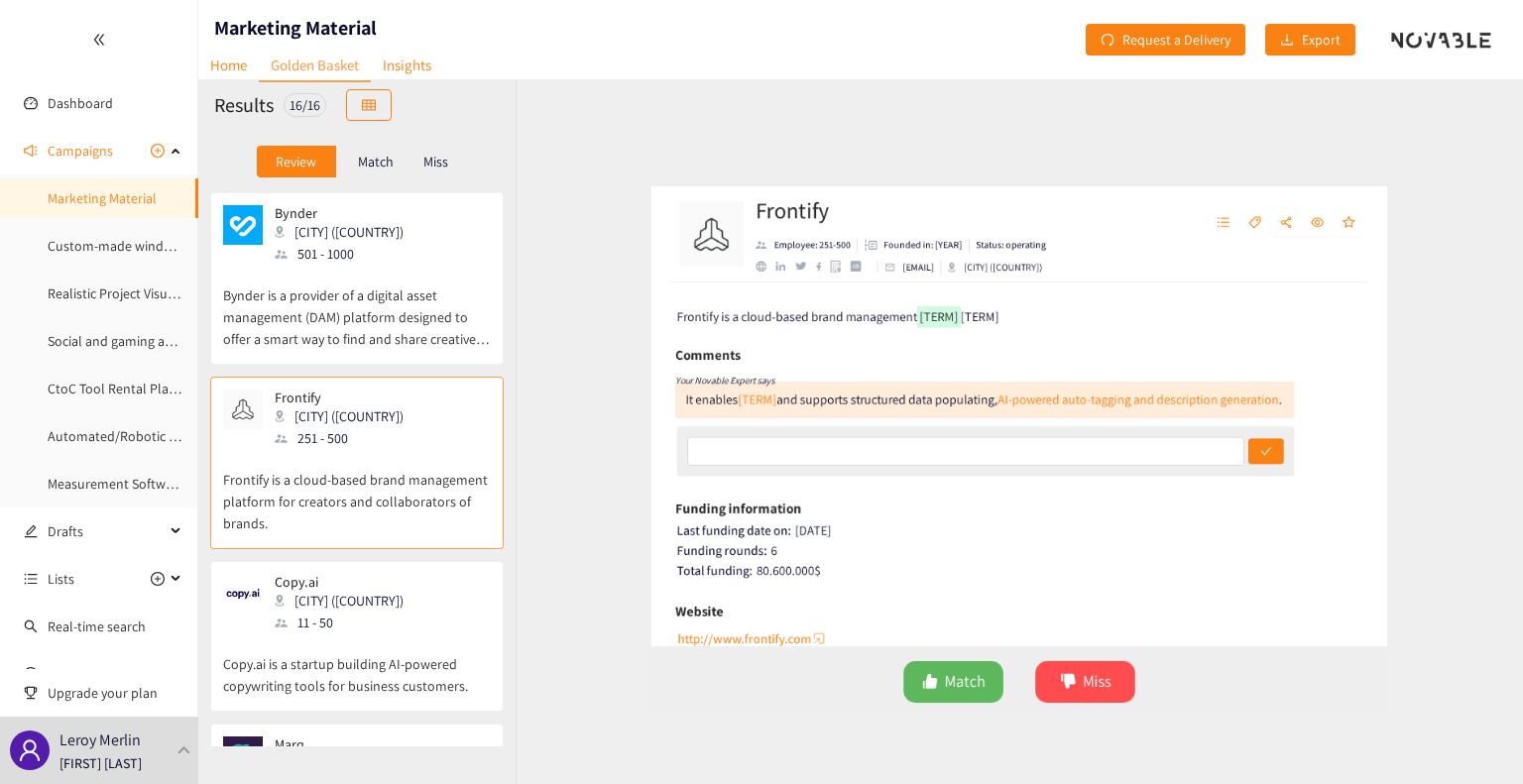 click on "[CITY] ([COUNTRY])" at bounding box center [990, 229] 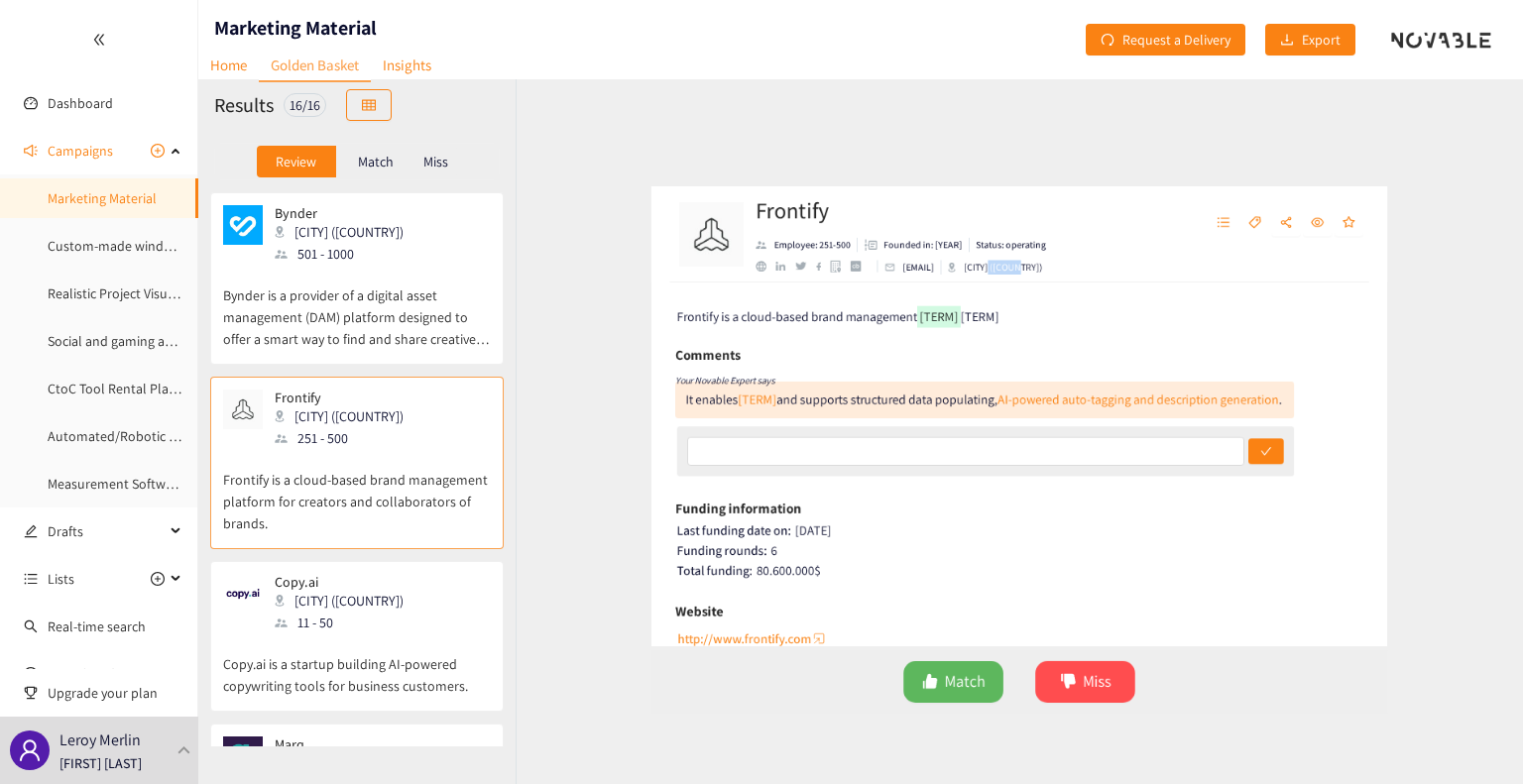 click on "[CITY] ([COUNTRY])" at bounding box center (990, 229) 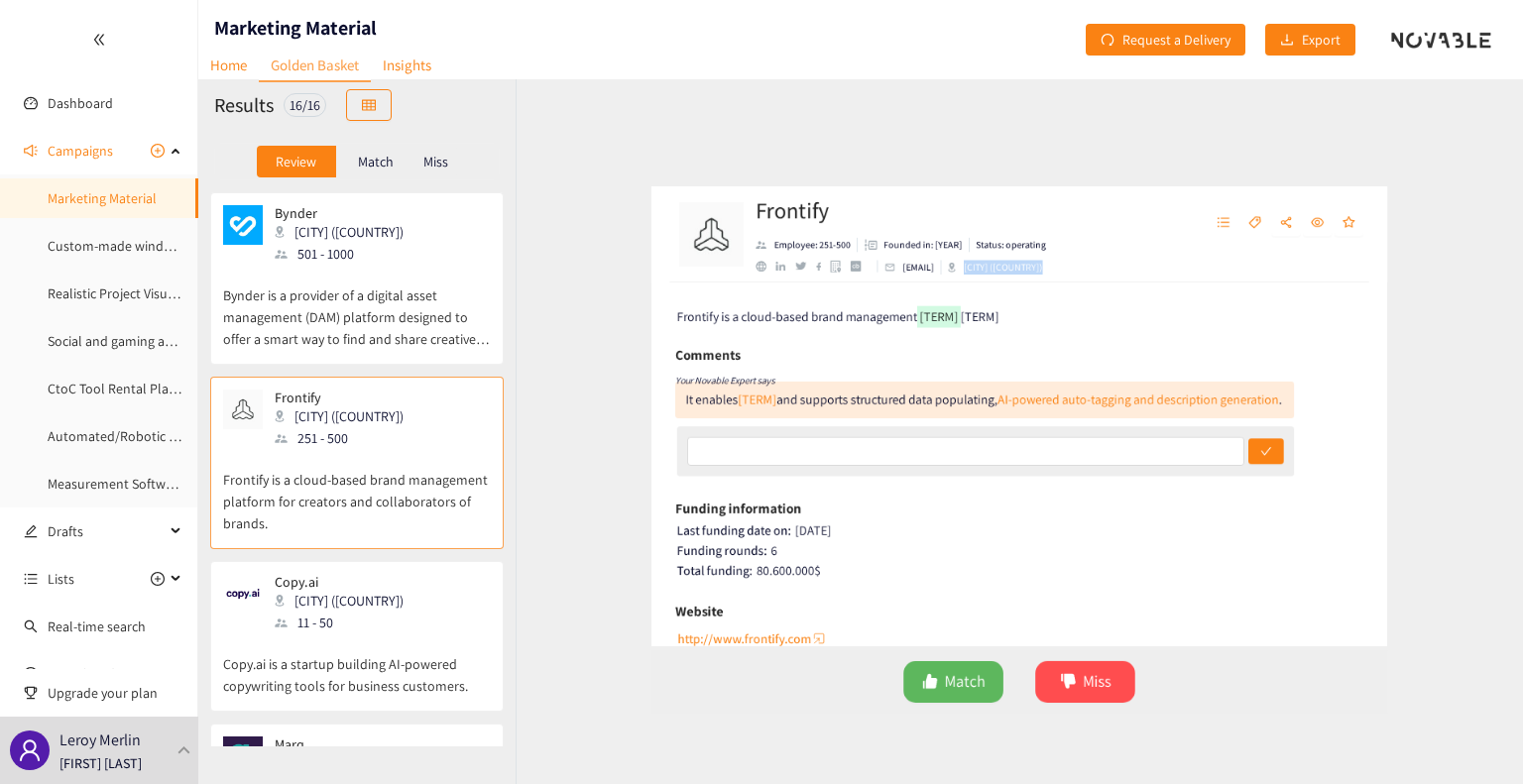 click on "[CITY] ([COUNTRY])" at bounding box center [990, 229] 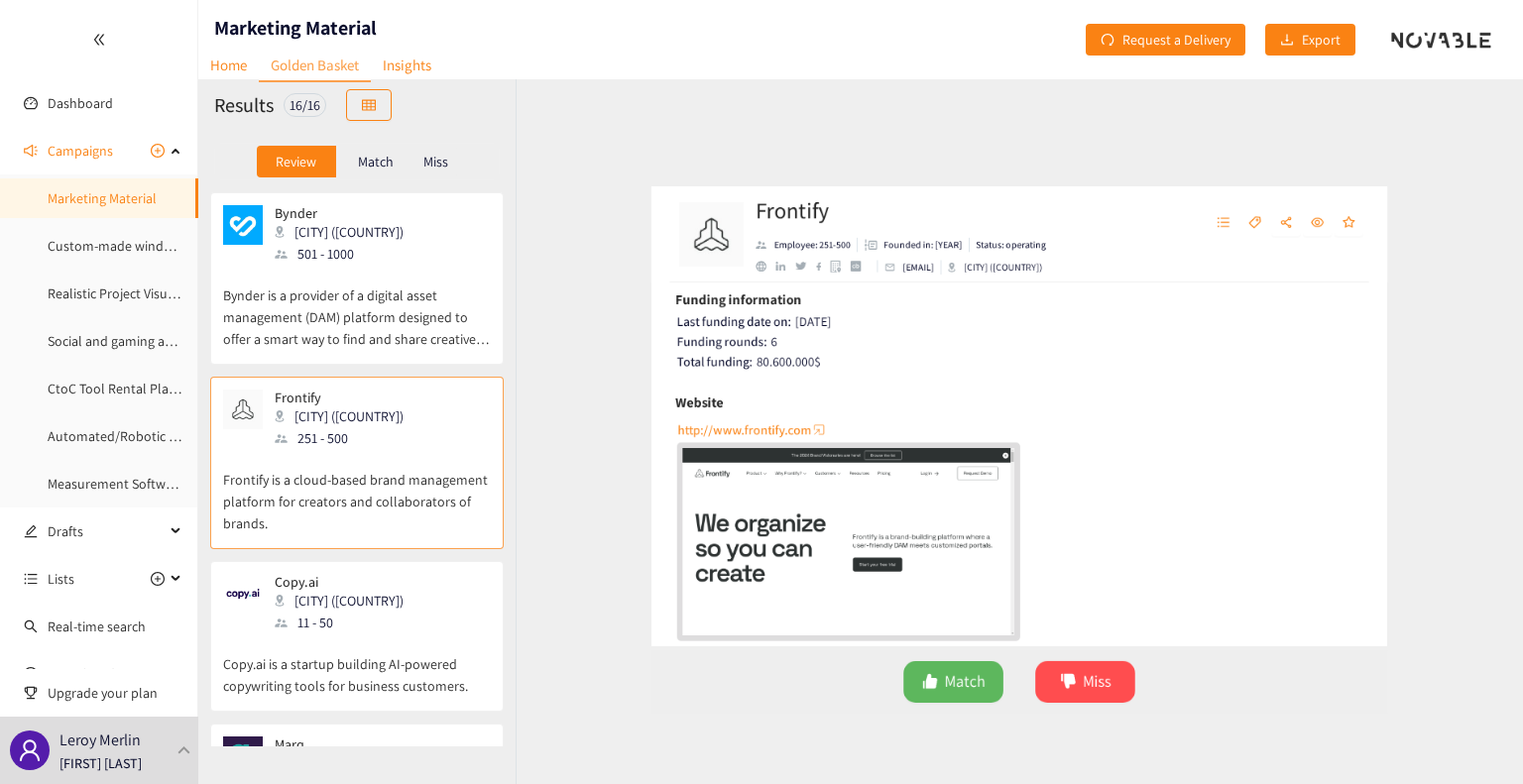 scroll, scrollTop: 258, scrollLeft: 0, axis: vertical 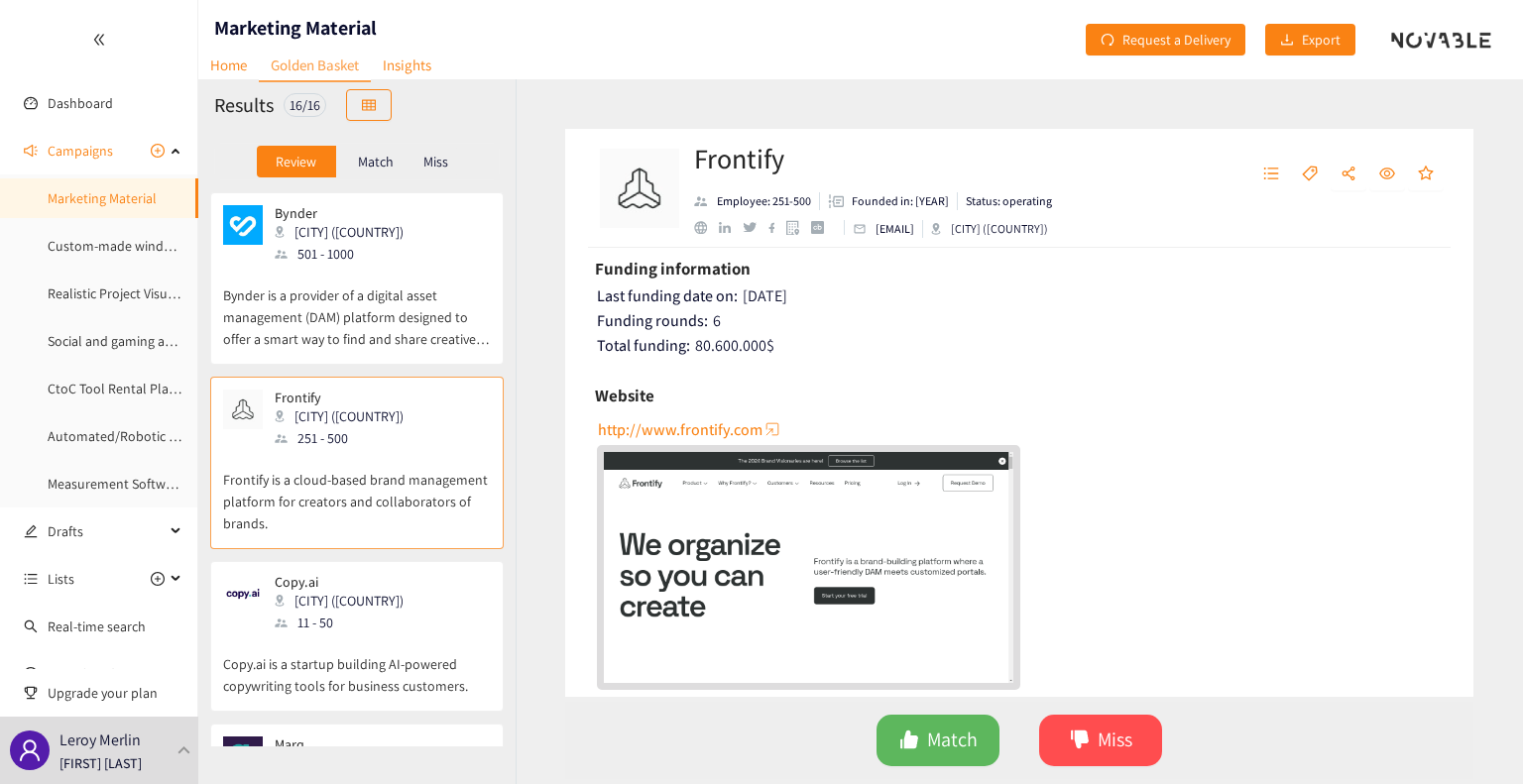 click on "http://www.frontify.com" at bounding box center [680, 429] 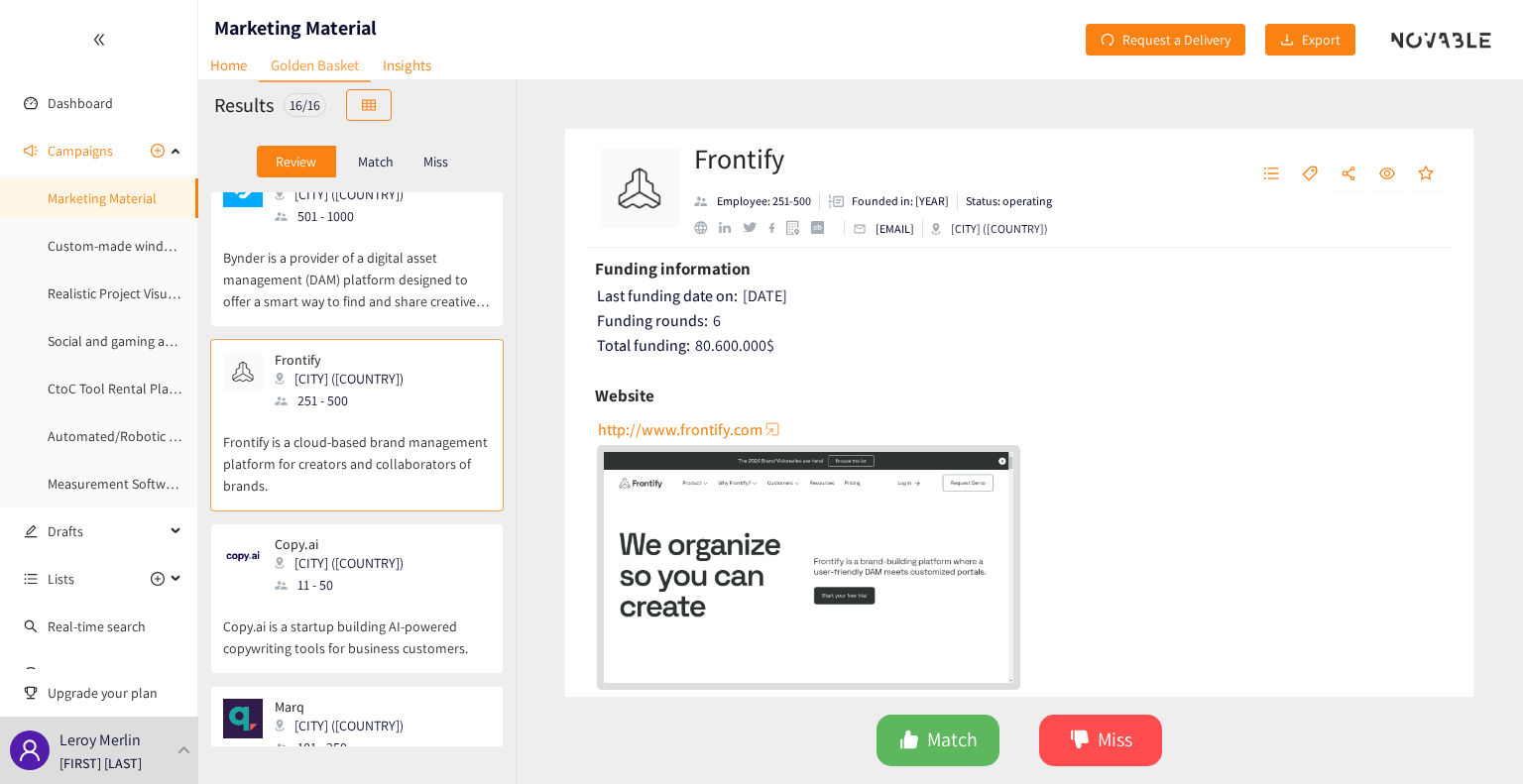 scroll, scrollTop: 0, scrollLeft: 0, axis: both 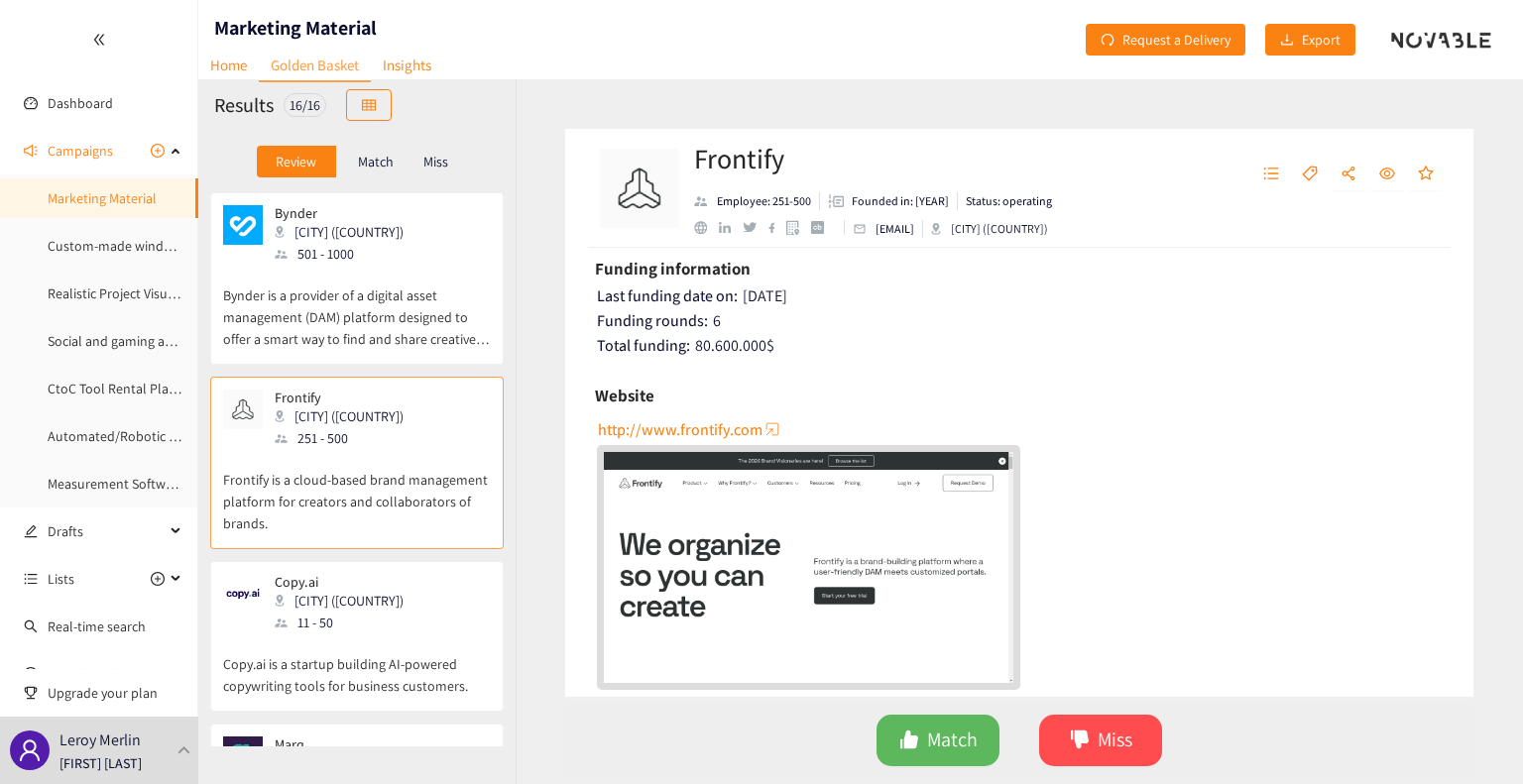 click on "Copy.ai is a startup building AI-powered copywriting tools for business customers." at bounding box center [357, 665] 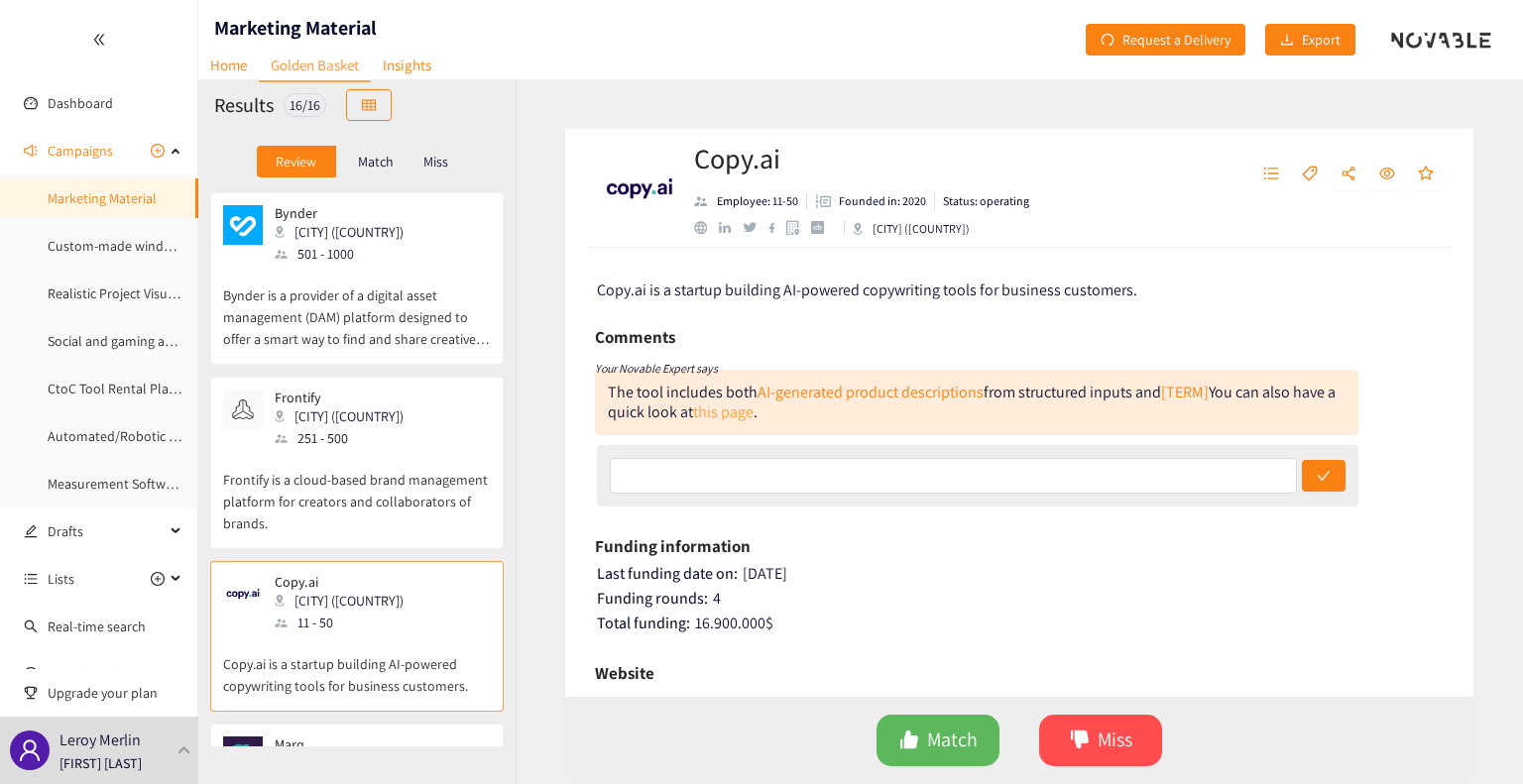 click on "this page" at bounding box center [723, 411] 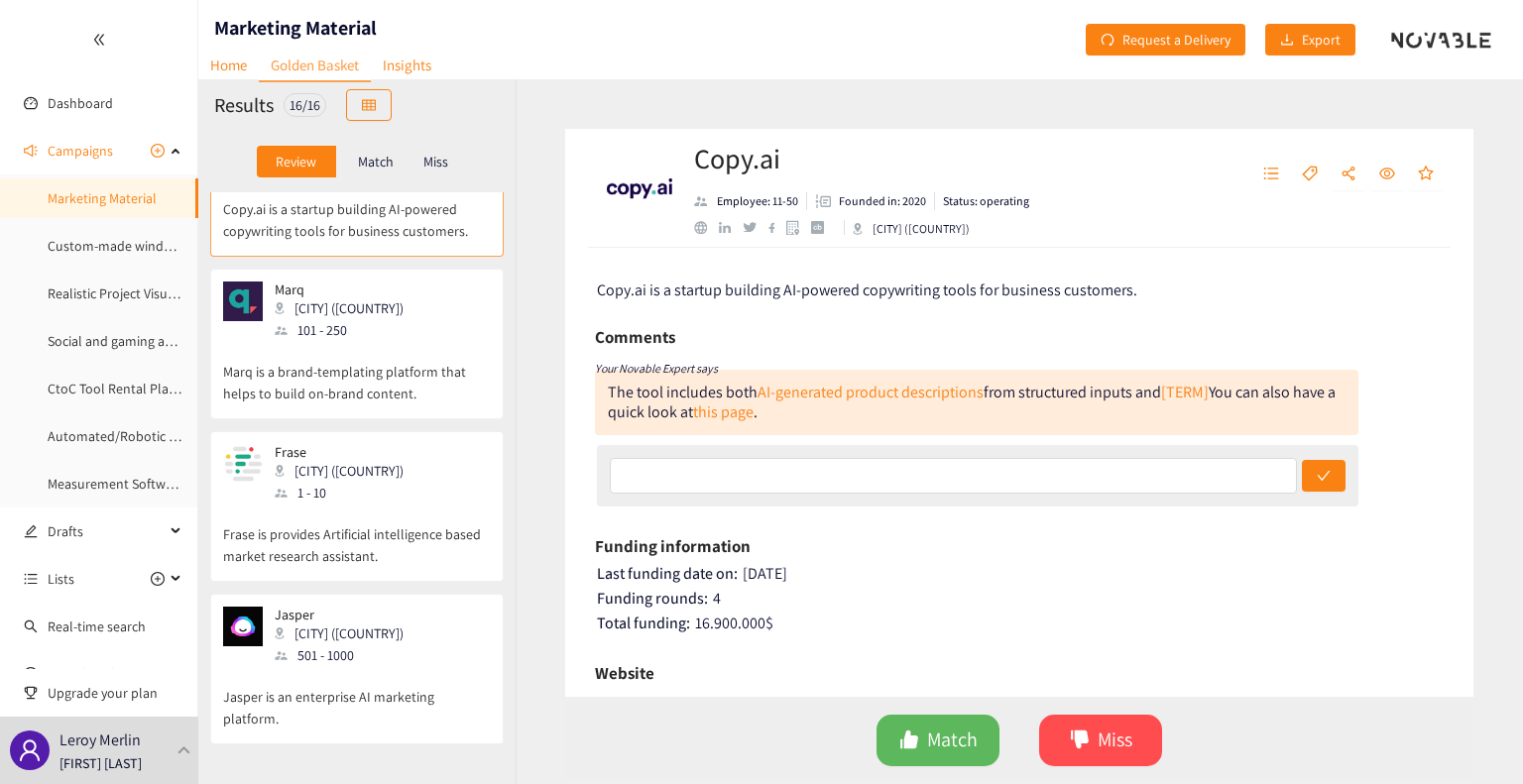 scroll, scrollTop: 462, scrollLeft: 0, axis: vertical 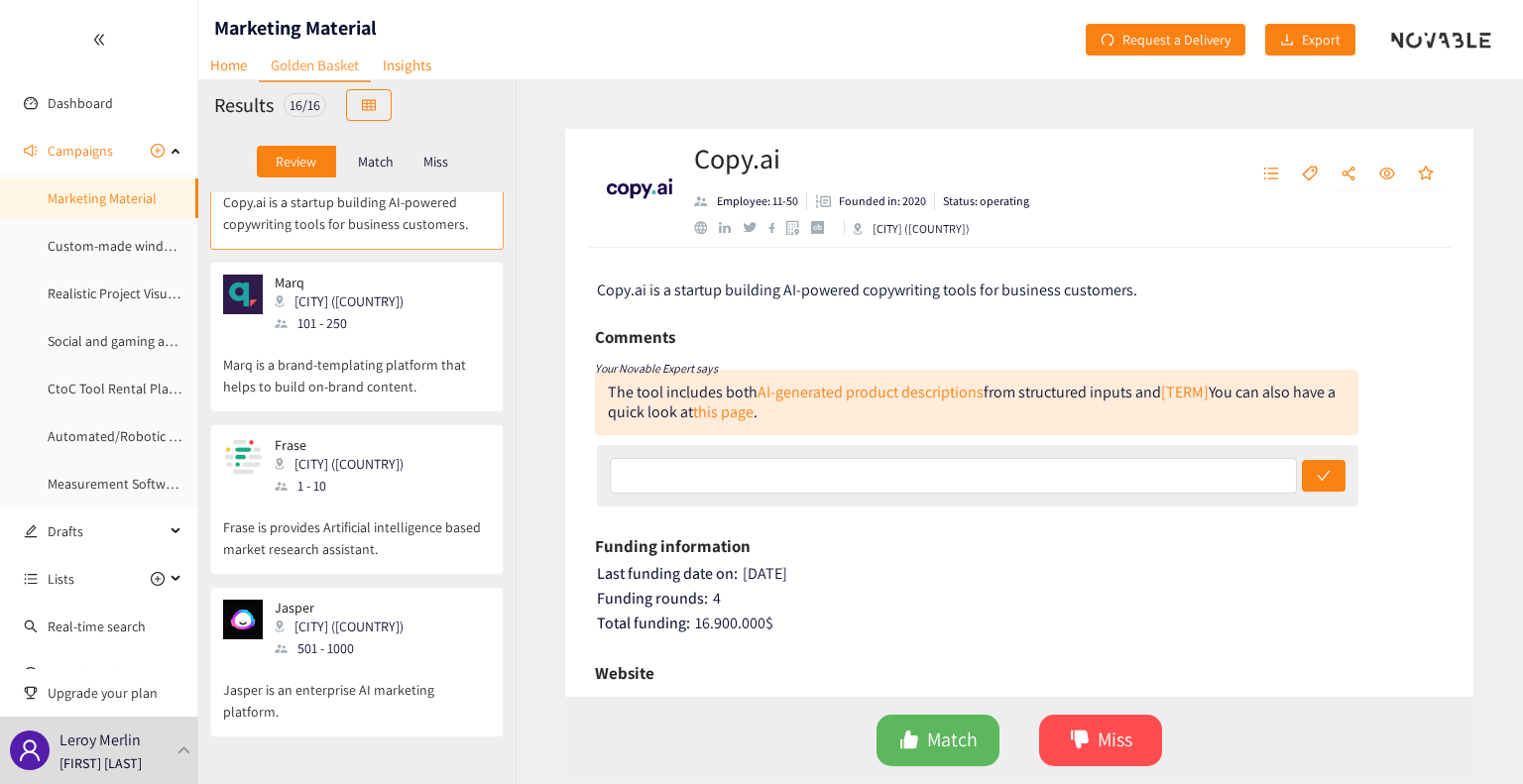 click on "Marq is a brand-templating platform that helps to build on-brand content." at bounding box center [357, 366] 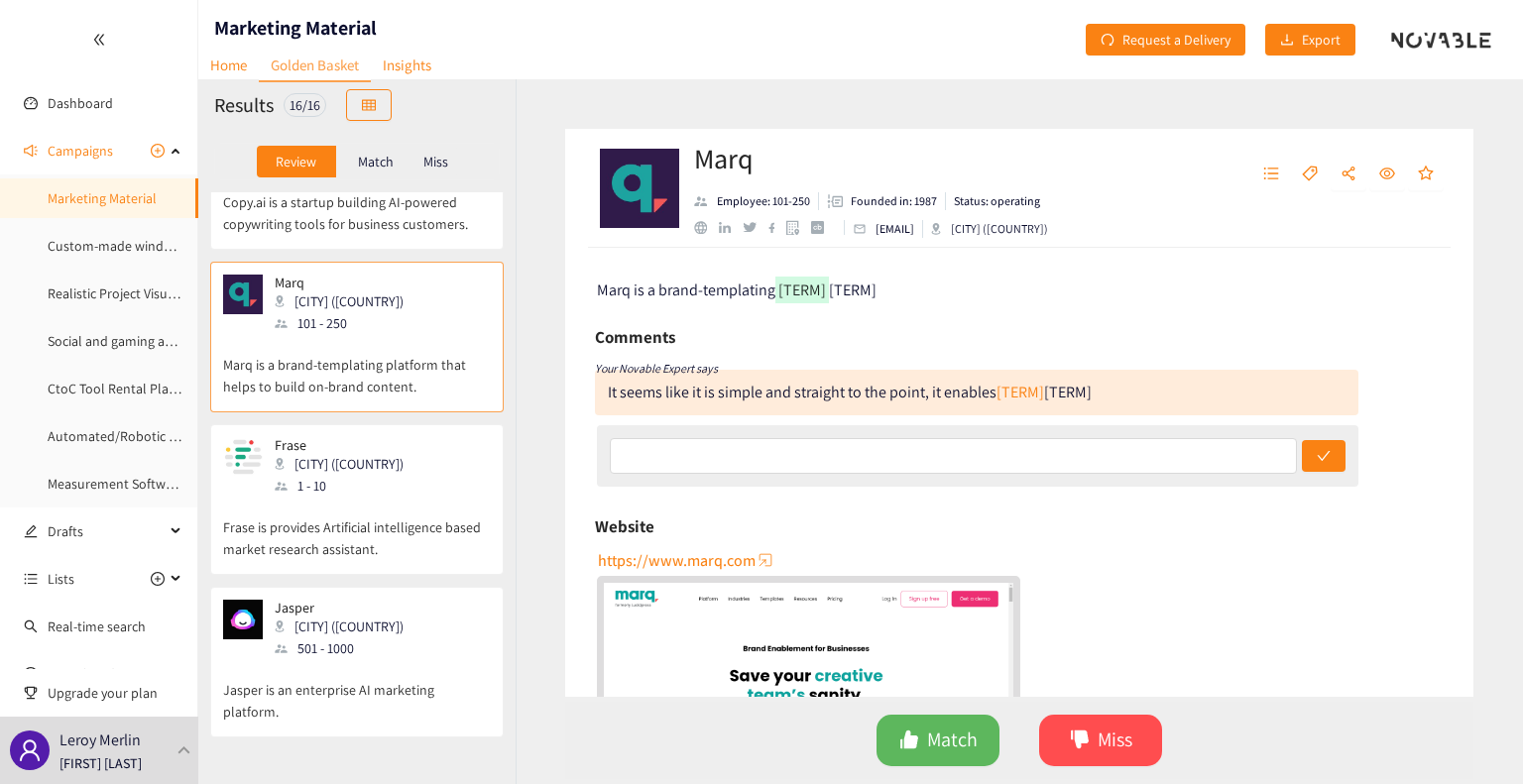 click on "Comments" at bounding box center [977, 337] 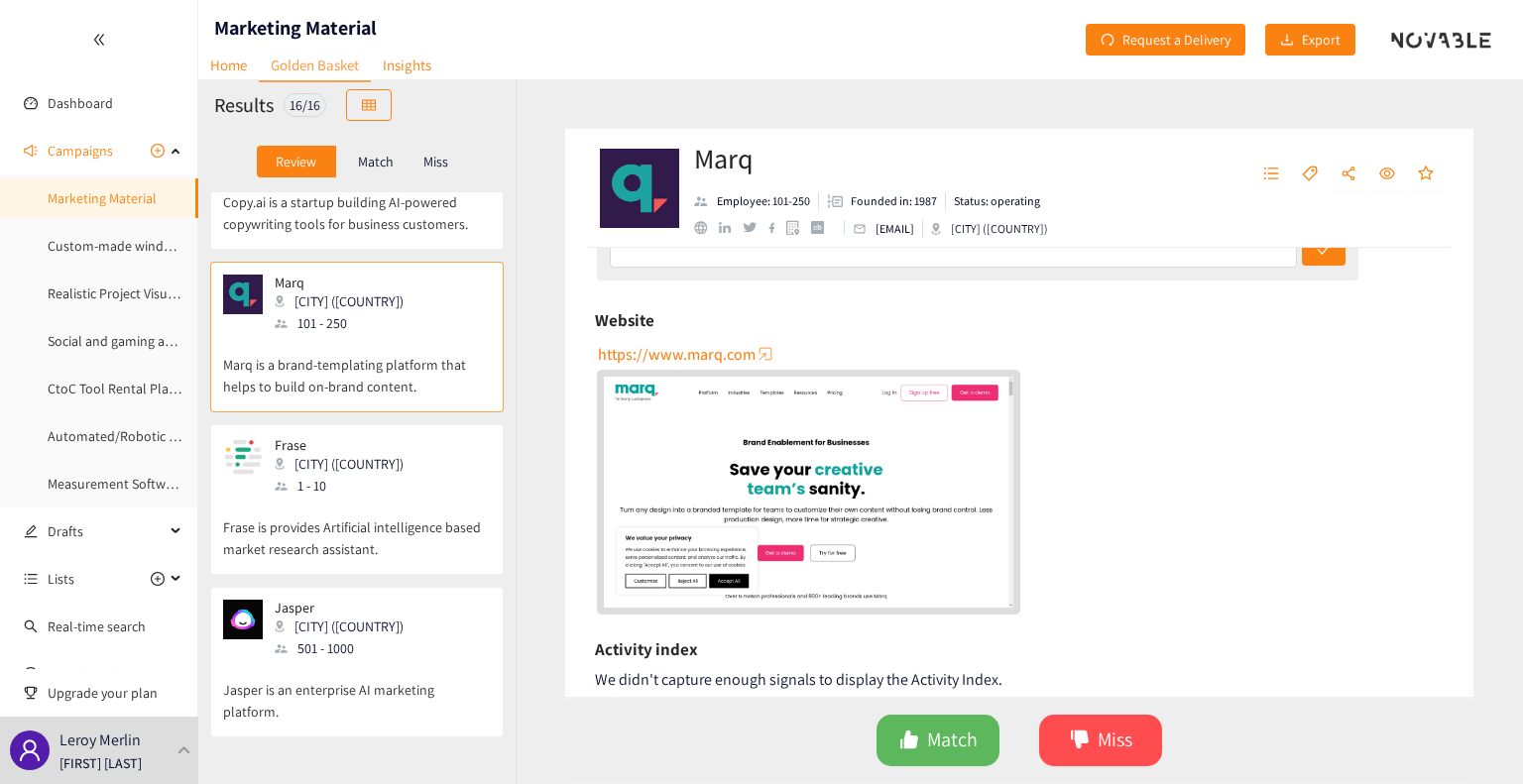 scroll, scrollTop: 218, scrollLeft: 0, axis: vertical 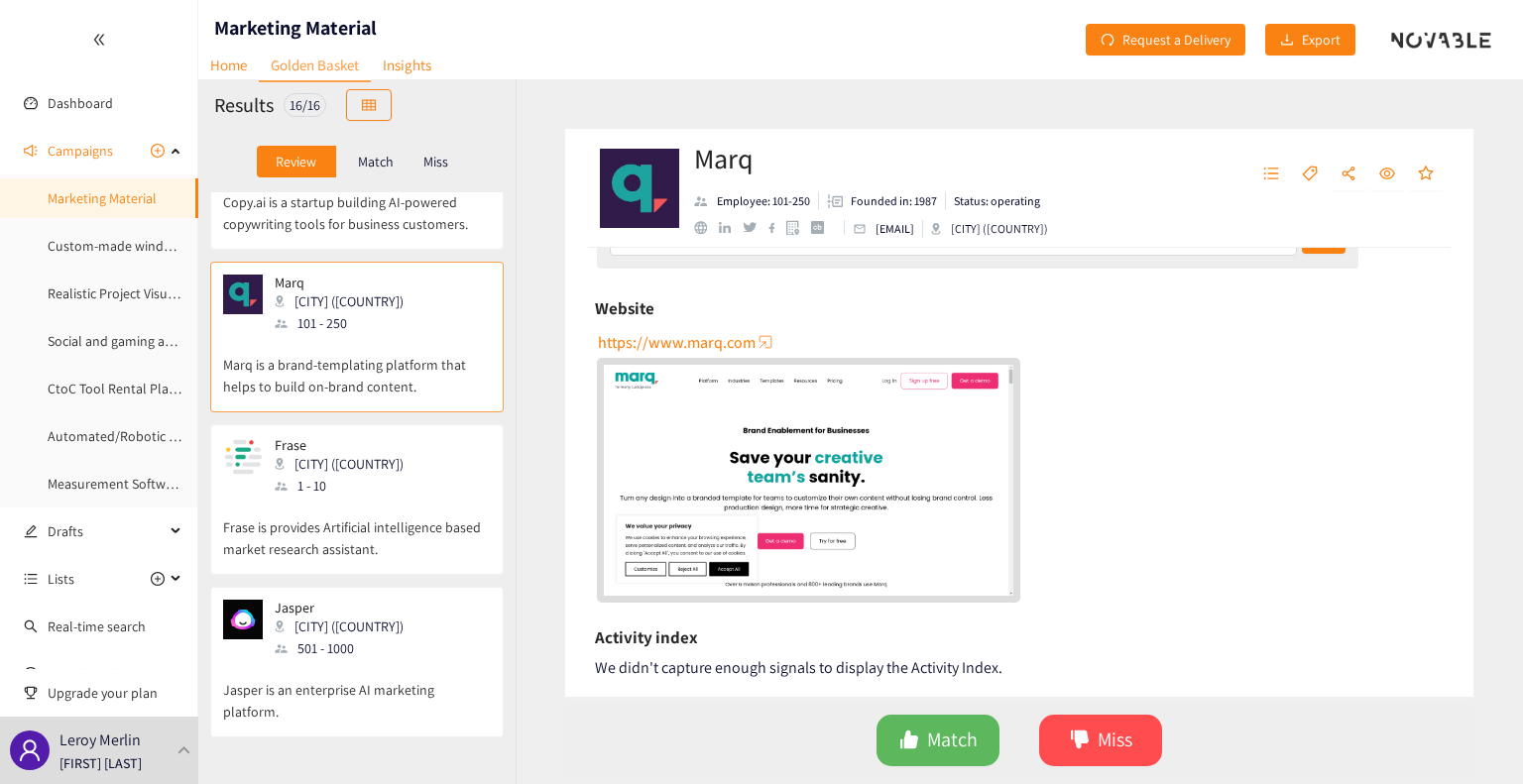 click at bounding box center (808, 480) 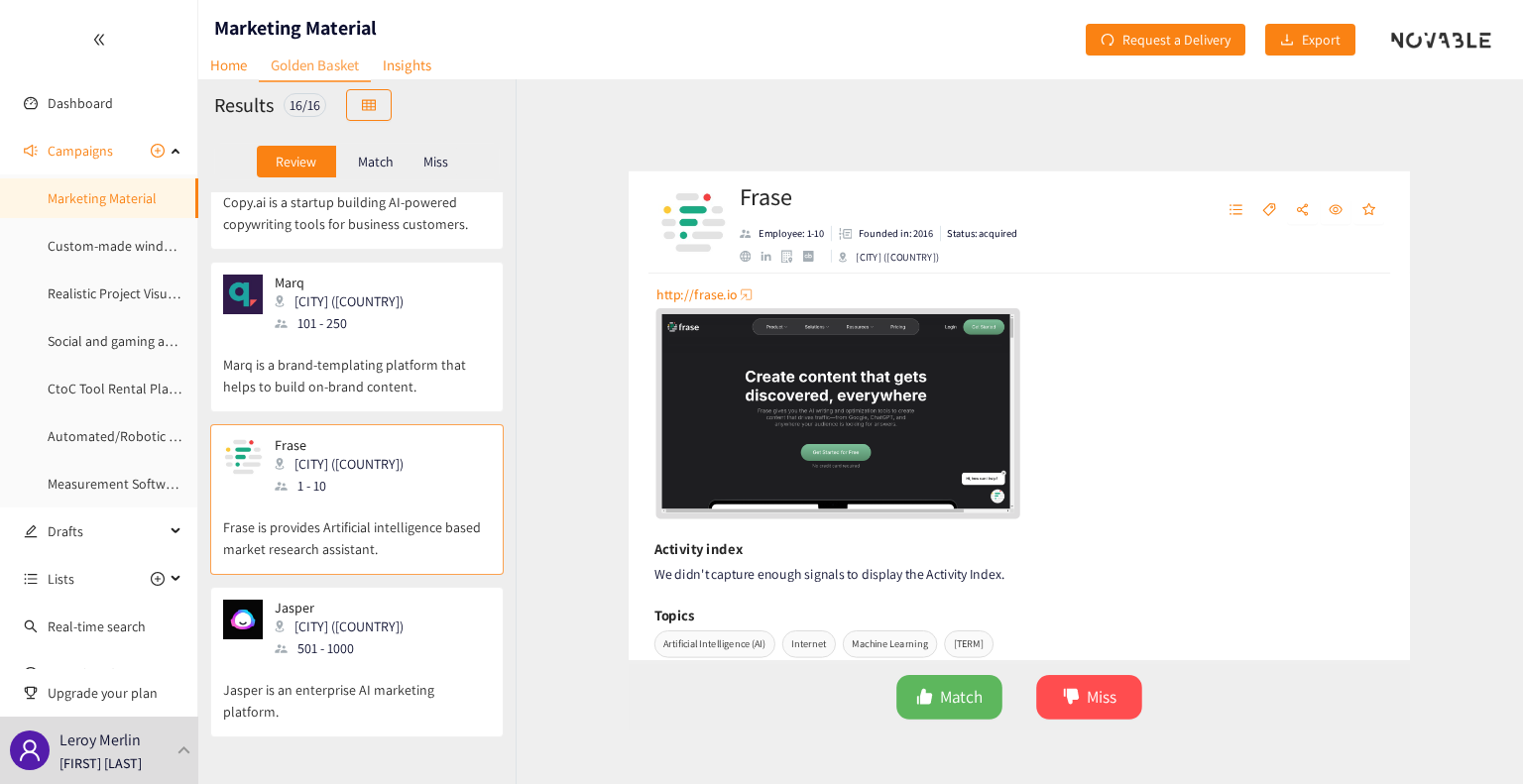 scroll, scrollTop: 444, scrollLeft: 0, axis: vertical 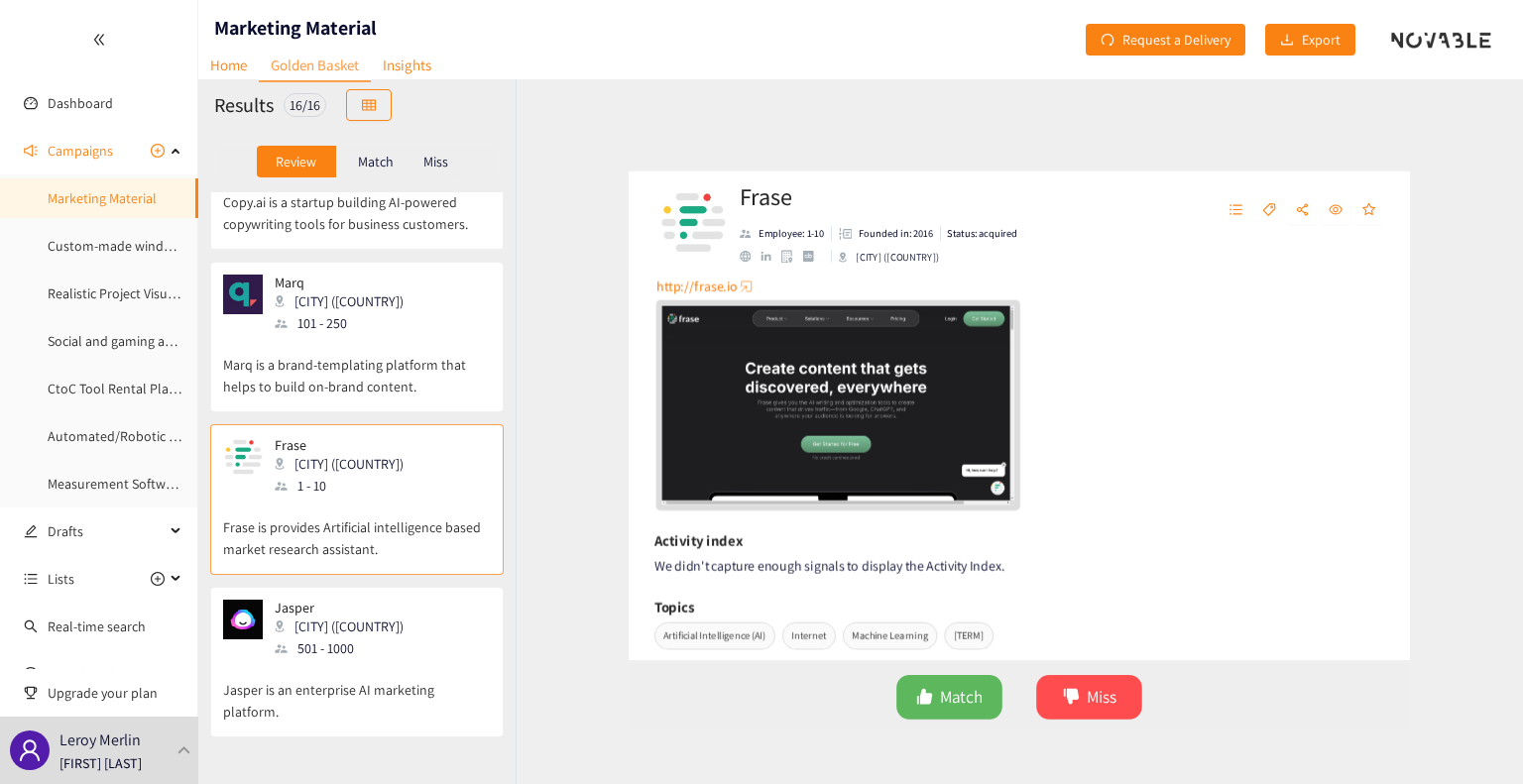 click at bounding box center [808, 400] 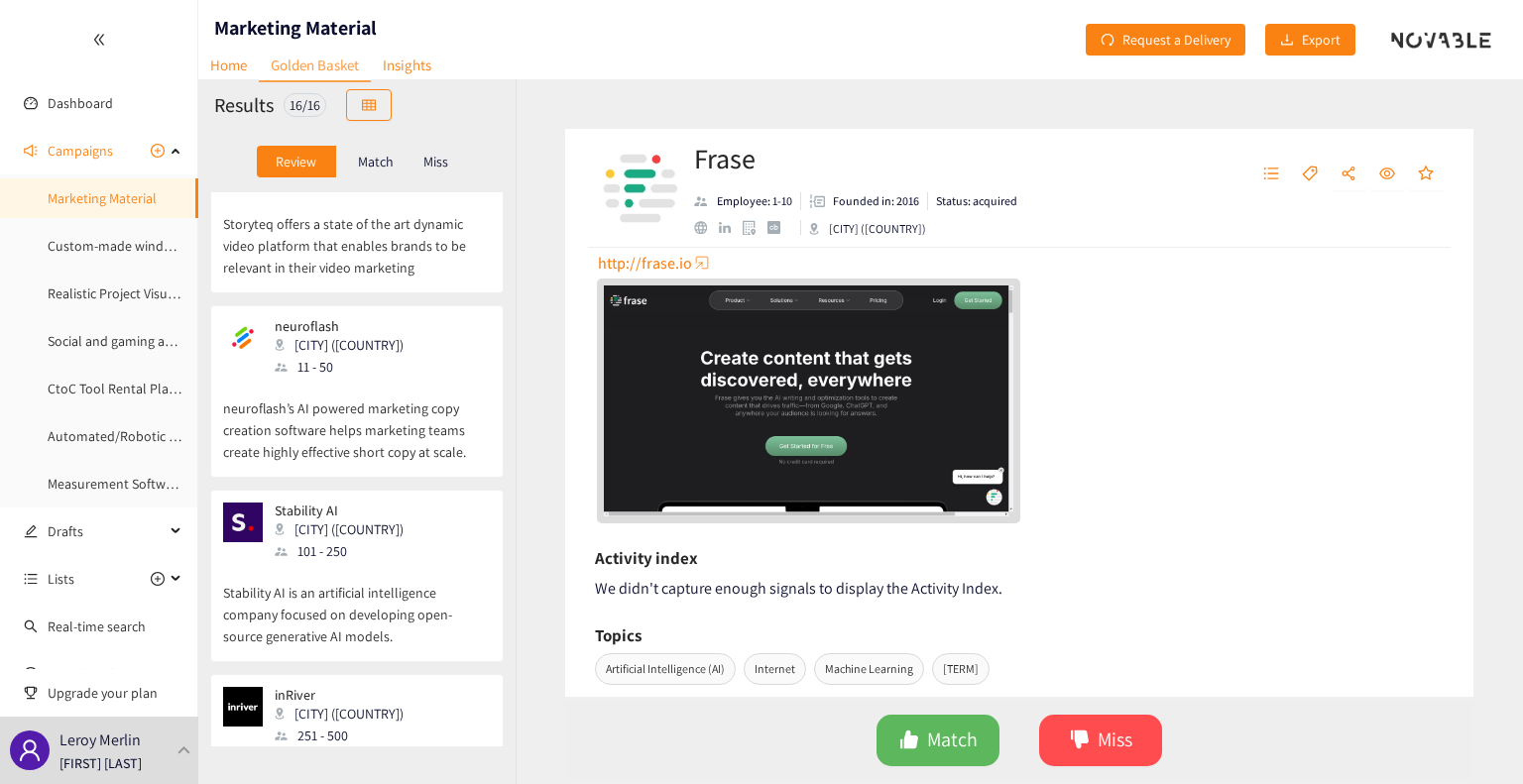 scroll, scrollTop: 1100, scrollLeft: 0, axis: vertical 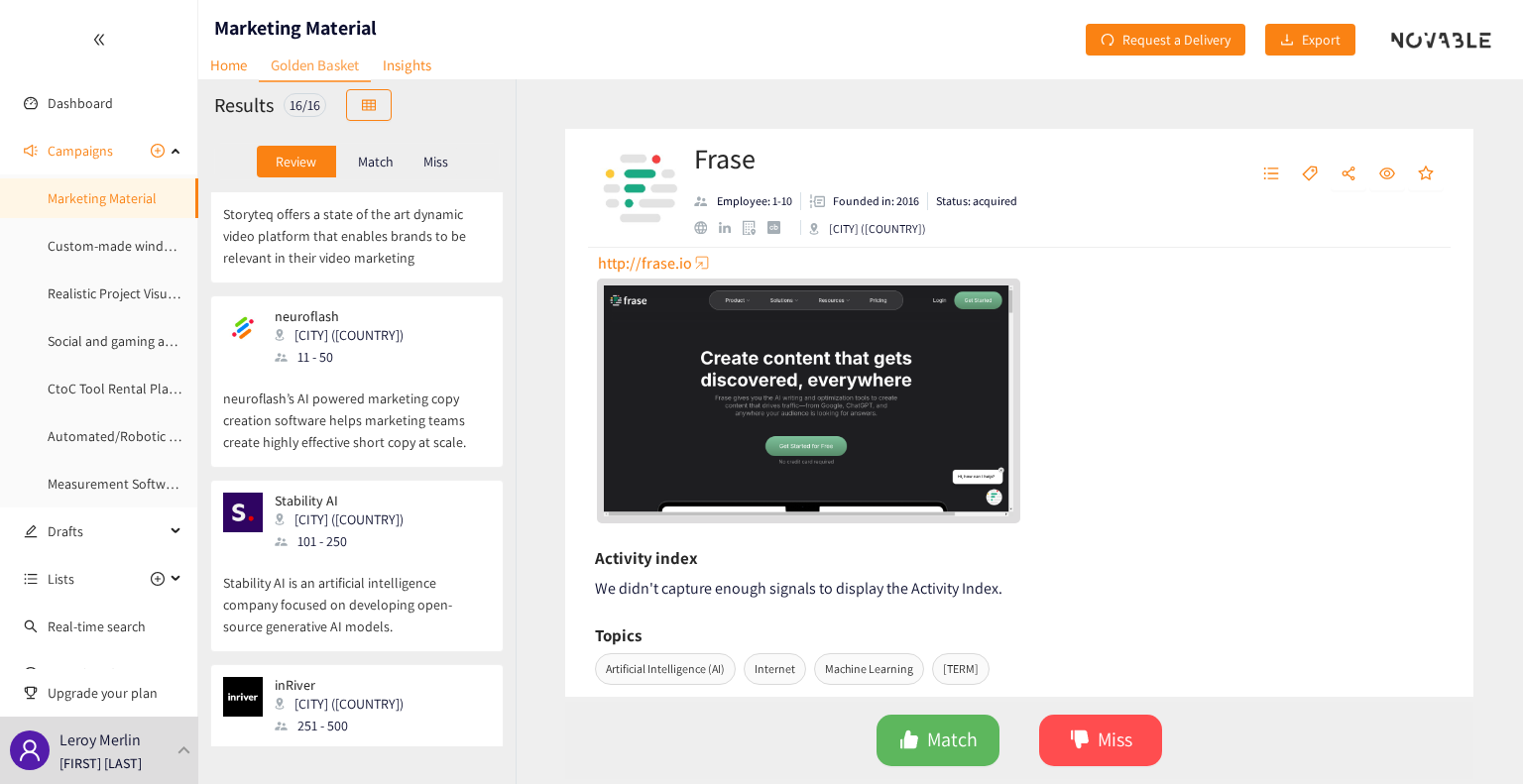 click on "neuroflash’s AI powered marketing copy creation software helps marketing teams create highly effective short copy at scale." at bounding box center [357, 410] 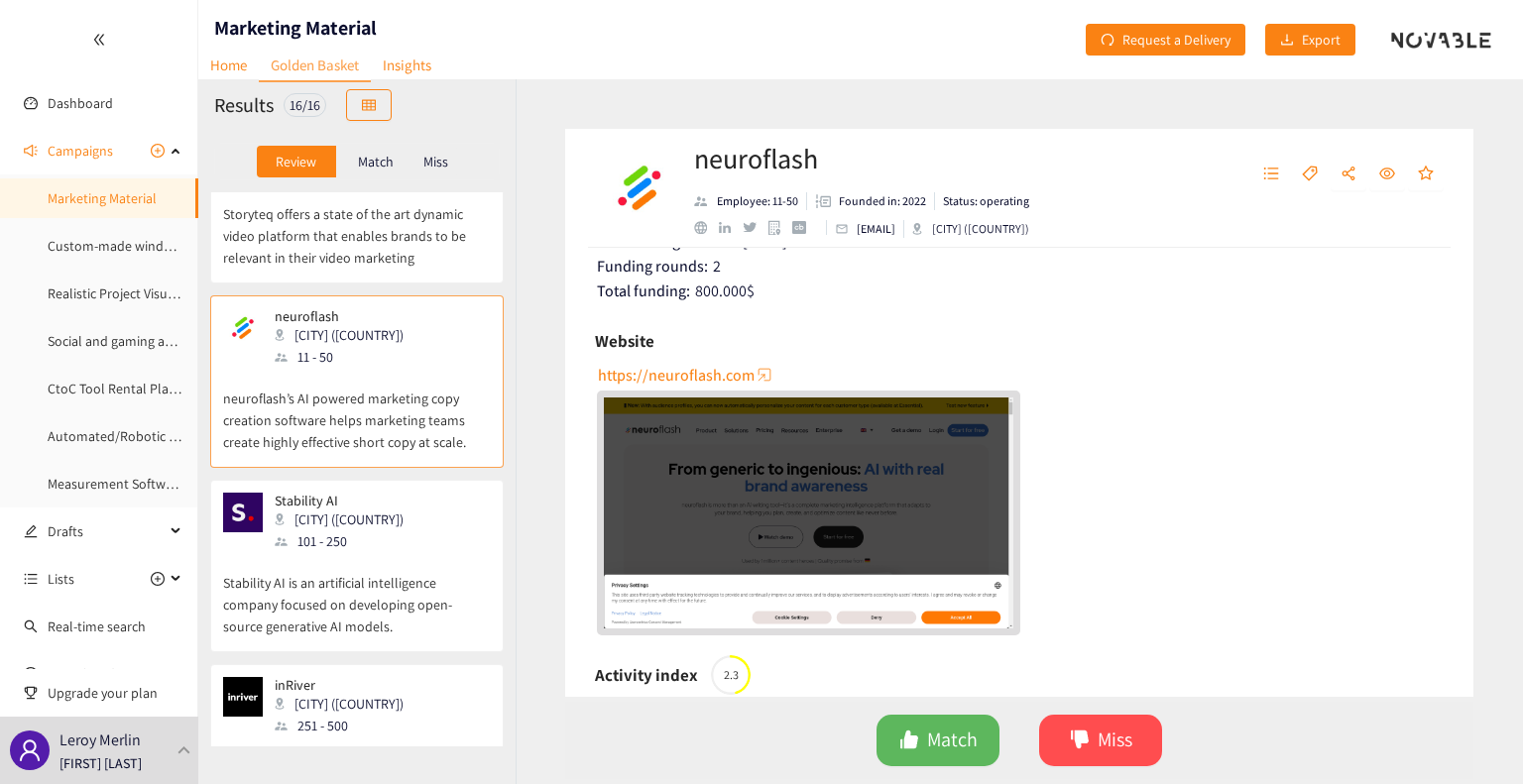 scroll, scrollTop: 337, scrollLeft: 0, axis: vertical 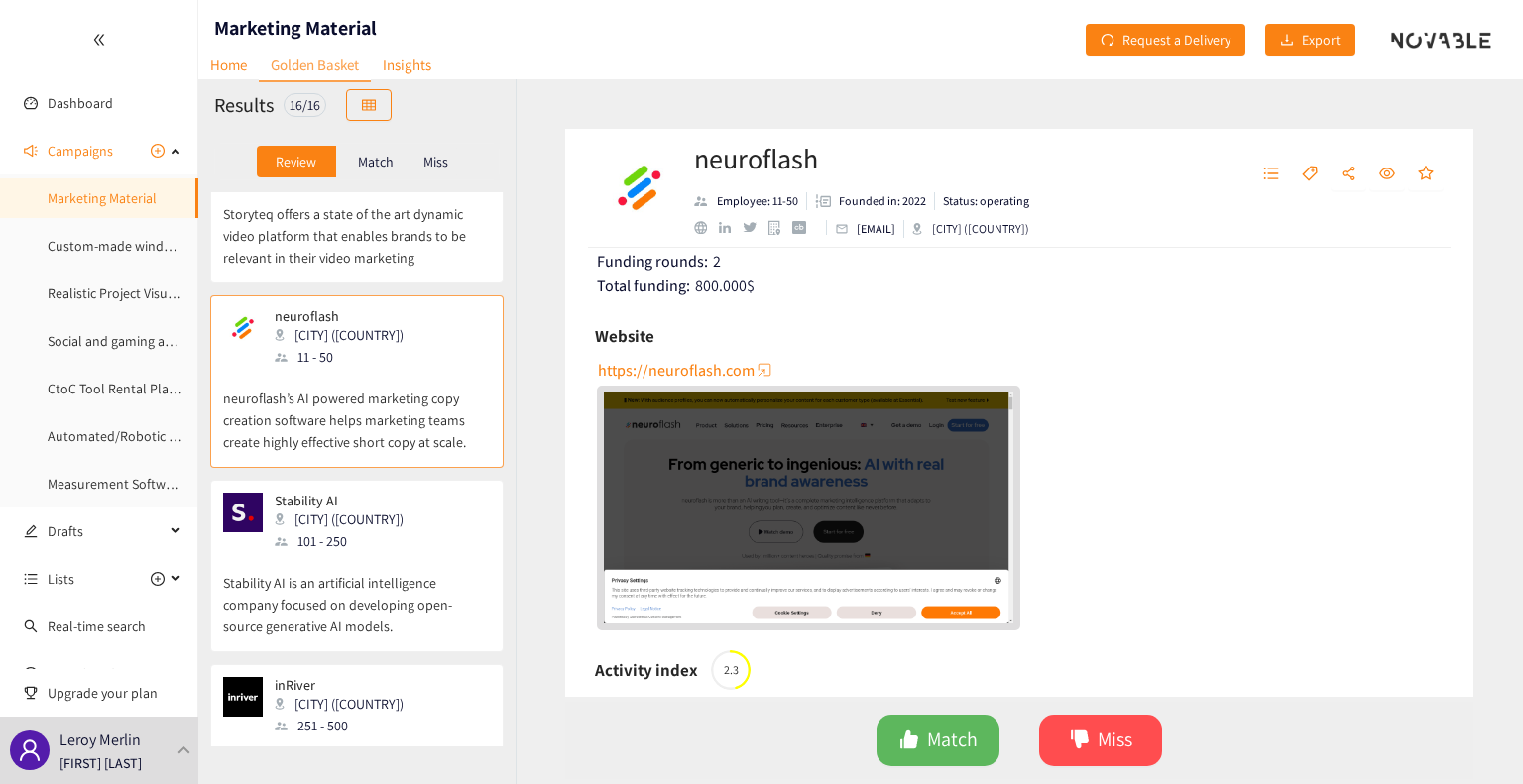 click at bounding box center [808, 507] 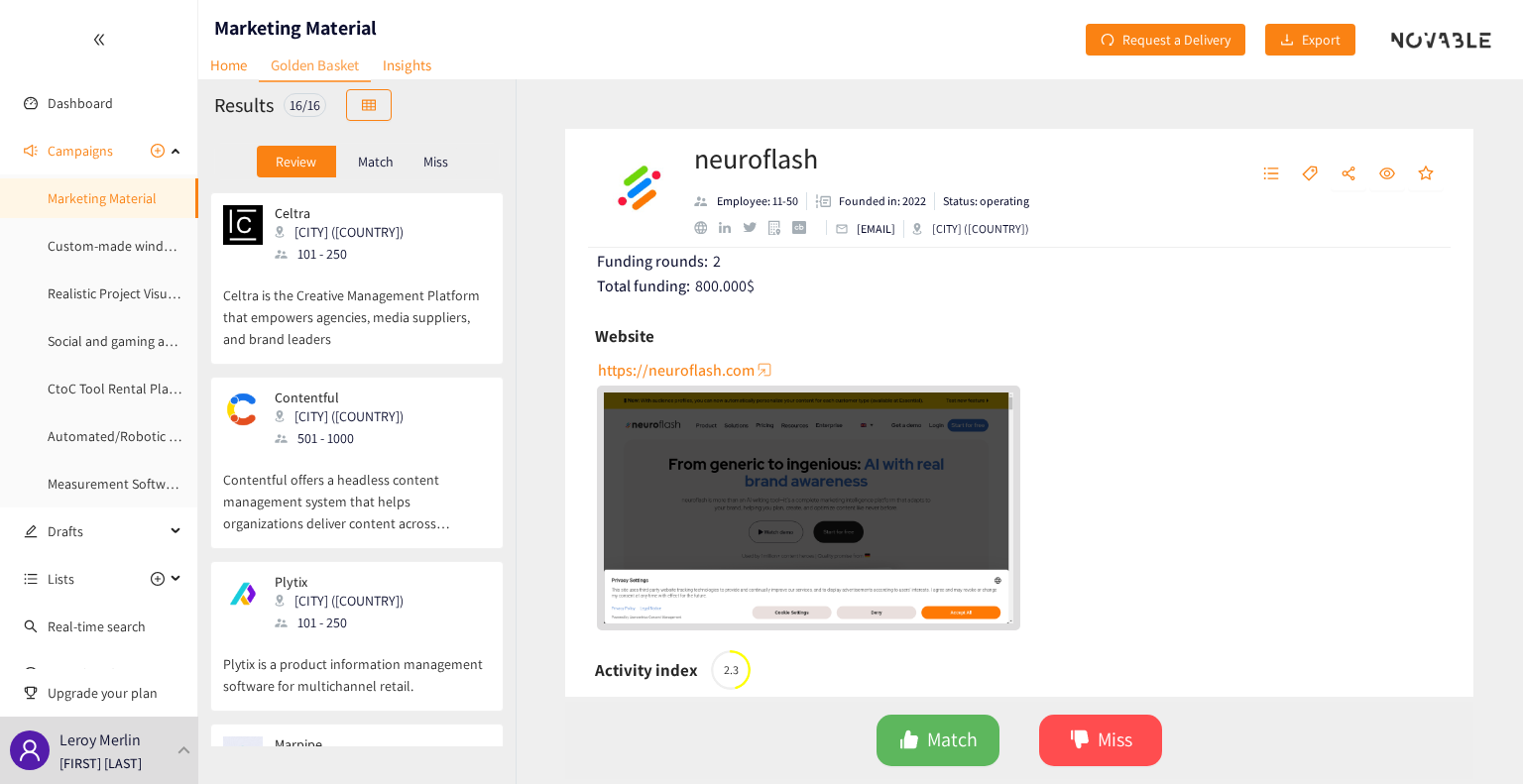 scroll, scrollTop: 1760, scrollLeft: 0, axis: vertical 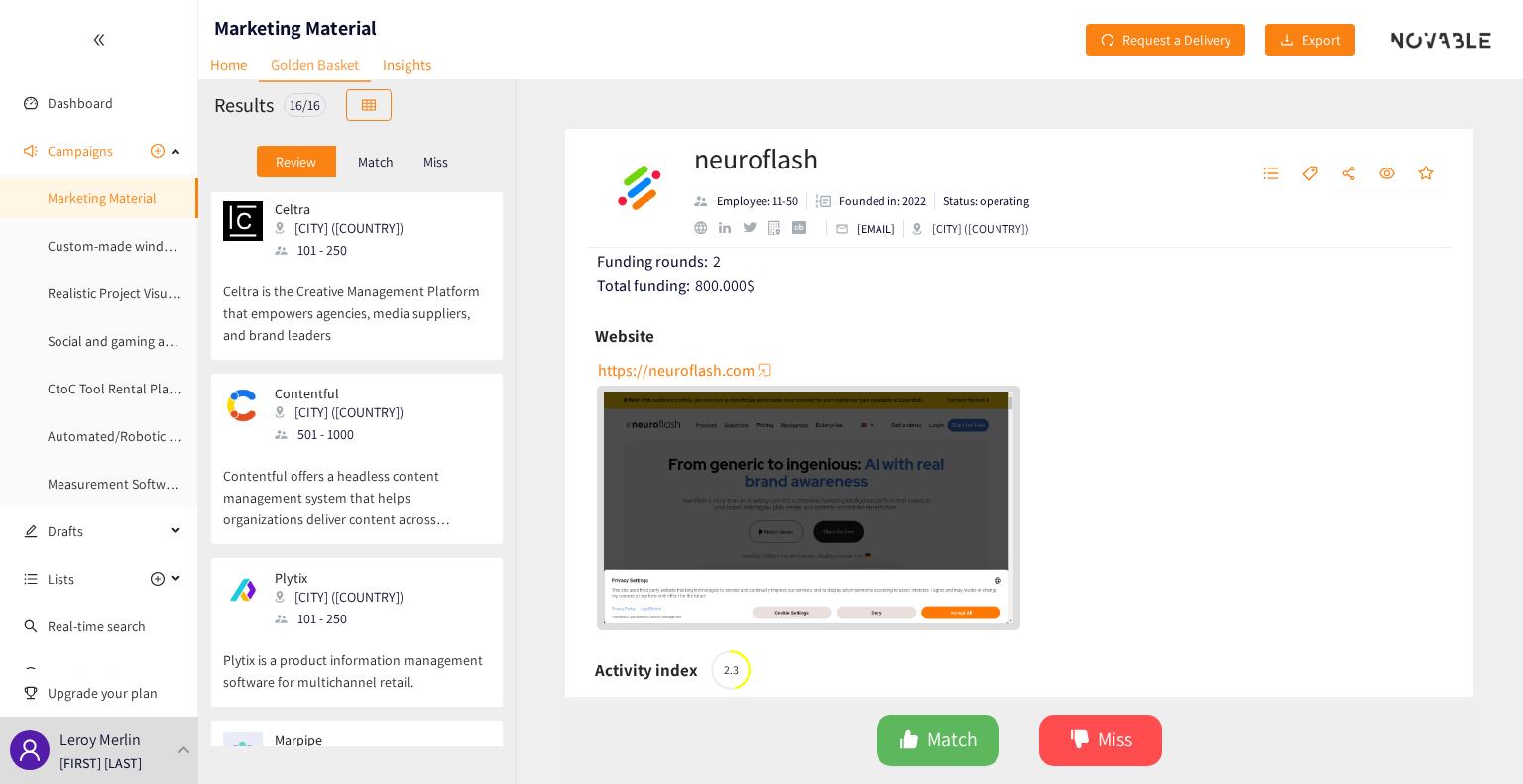 click on "[CITY] ([COUNTRY])" at bounding box center (345, 412) 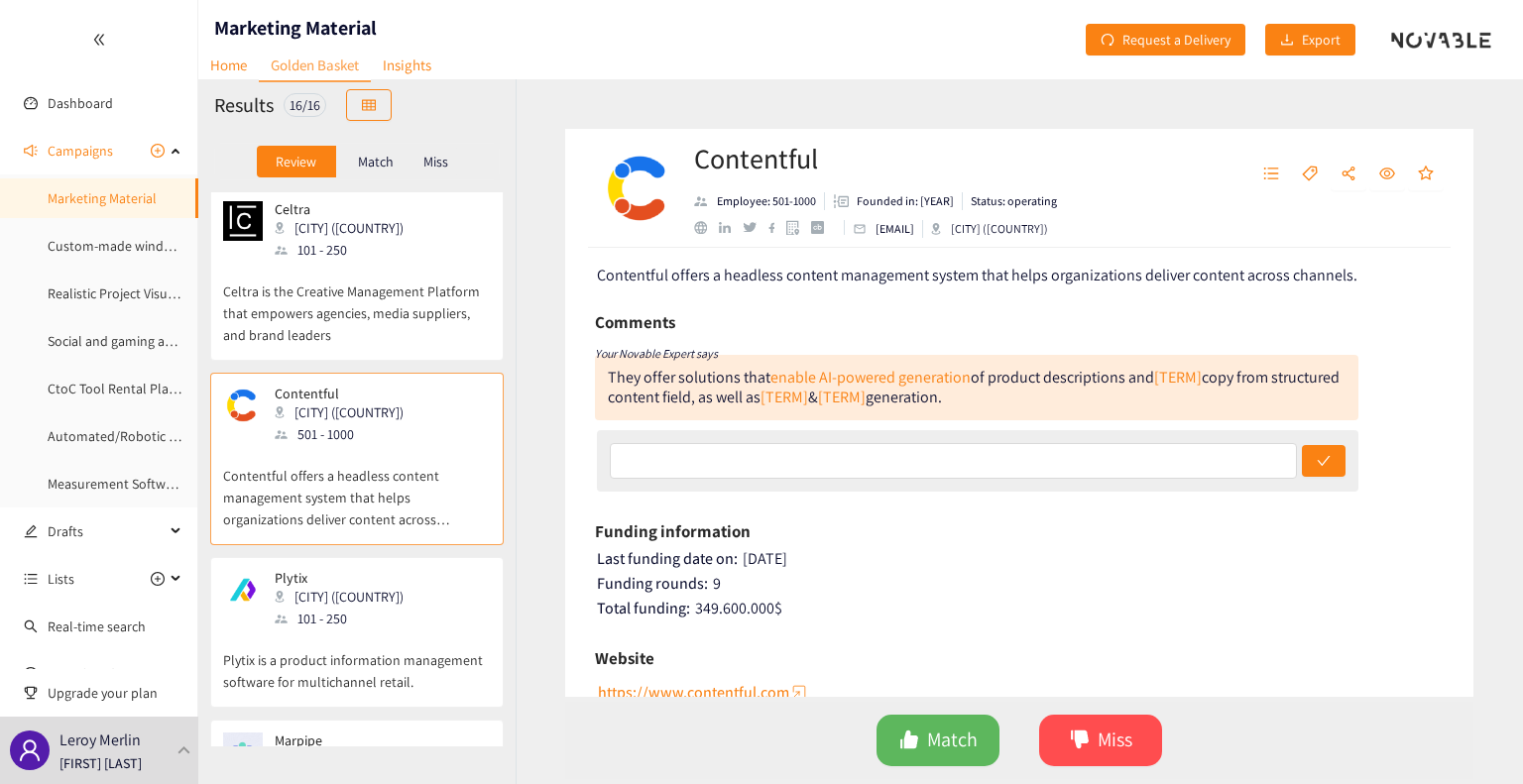 scroll, scrollTop: 14, scrollLeft: 0, axis: vertical 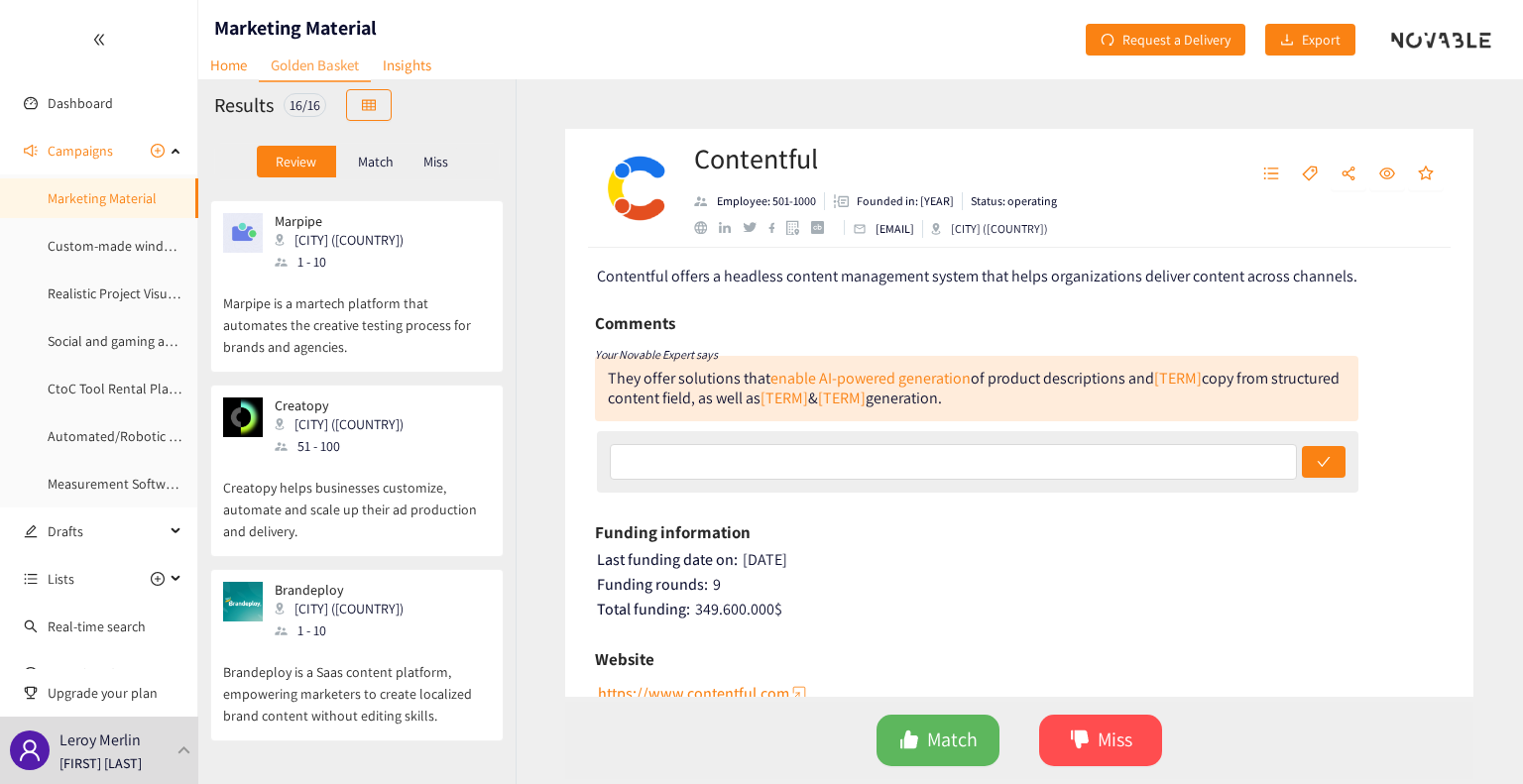 click on "Brandeploy is a Saas content platform, empowering marketers to create localized brand content without editing skills." at bounding box center (357, 684) 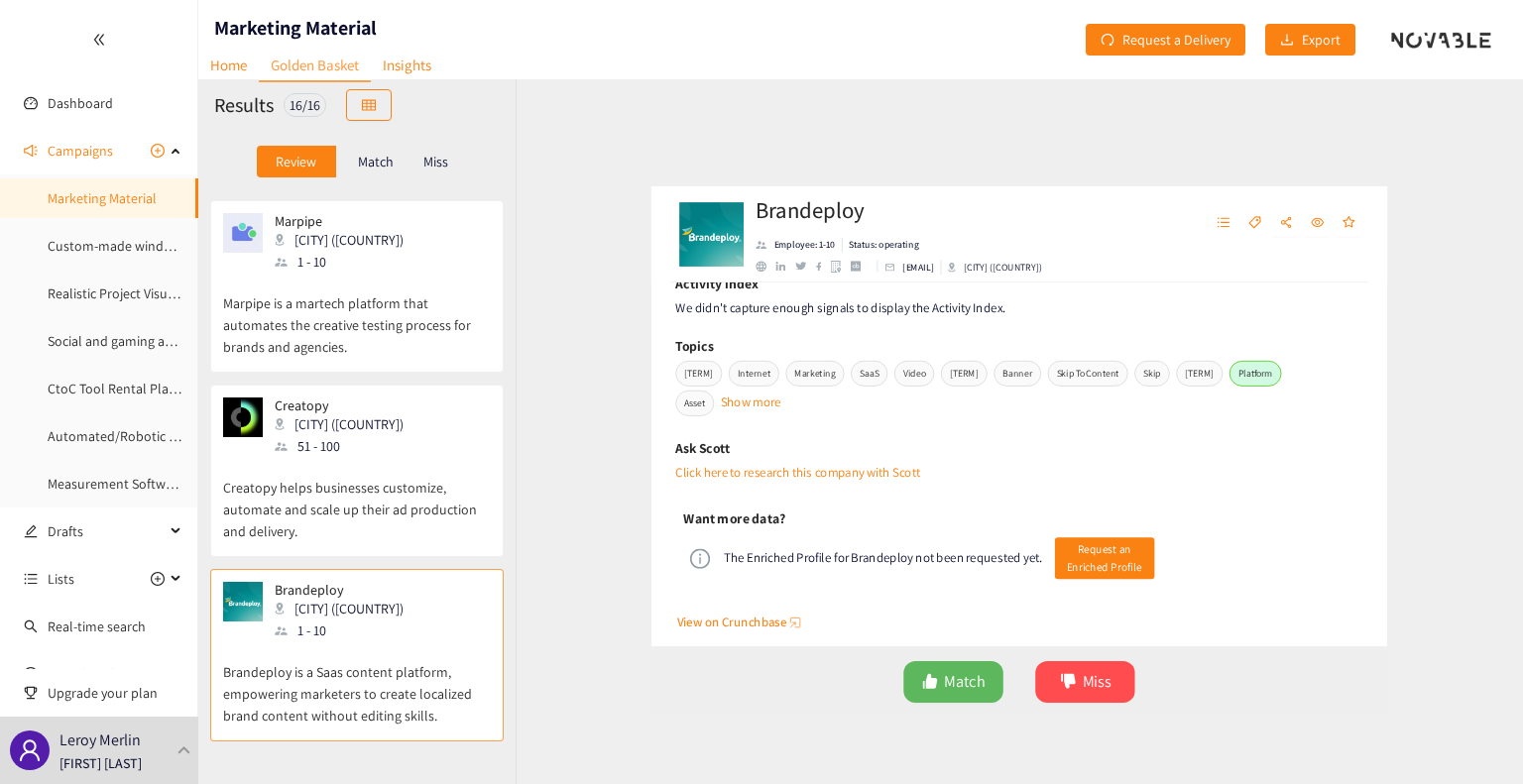 scroll, scrollTop: 622, scrollLeft: 0, axis: vertical 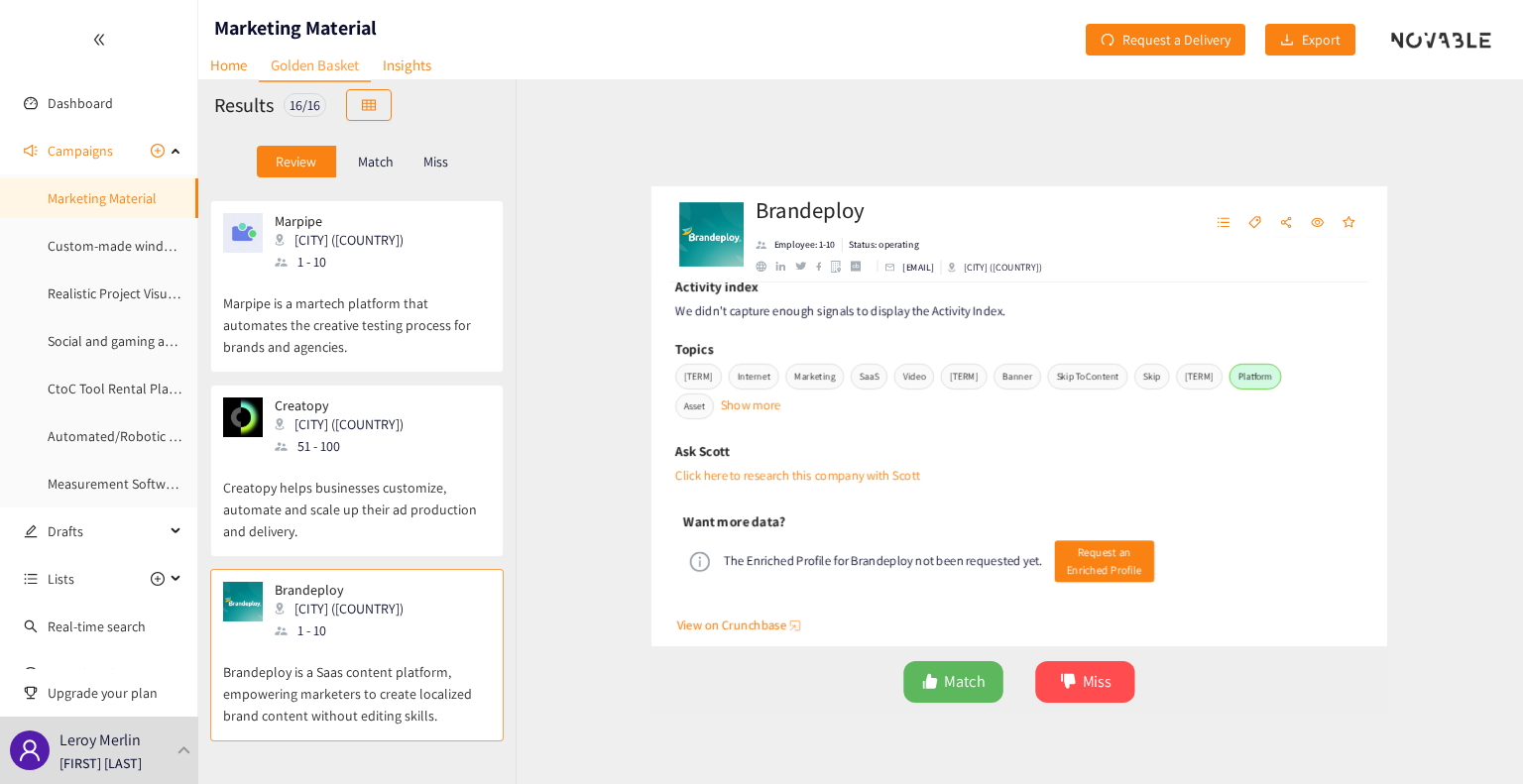 click on "Show more" at bounding box center (687, 392) 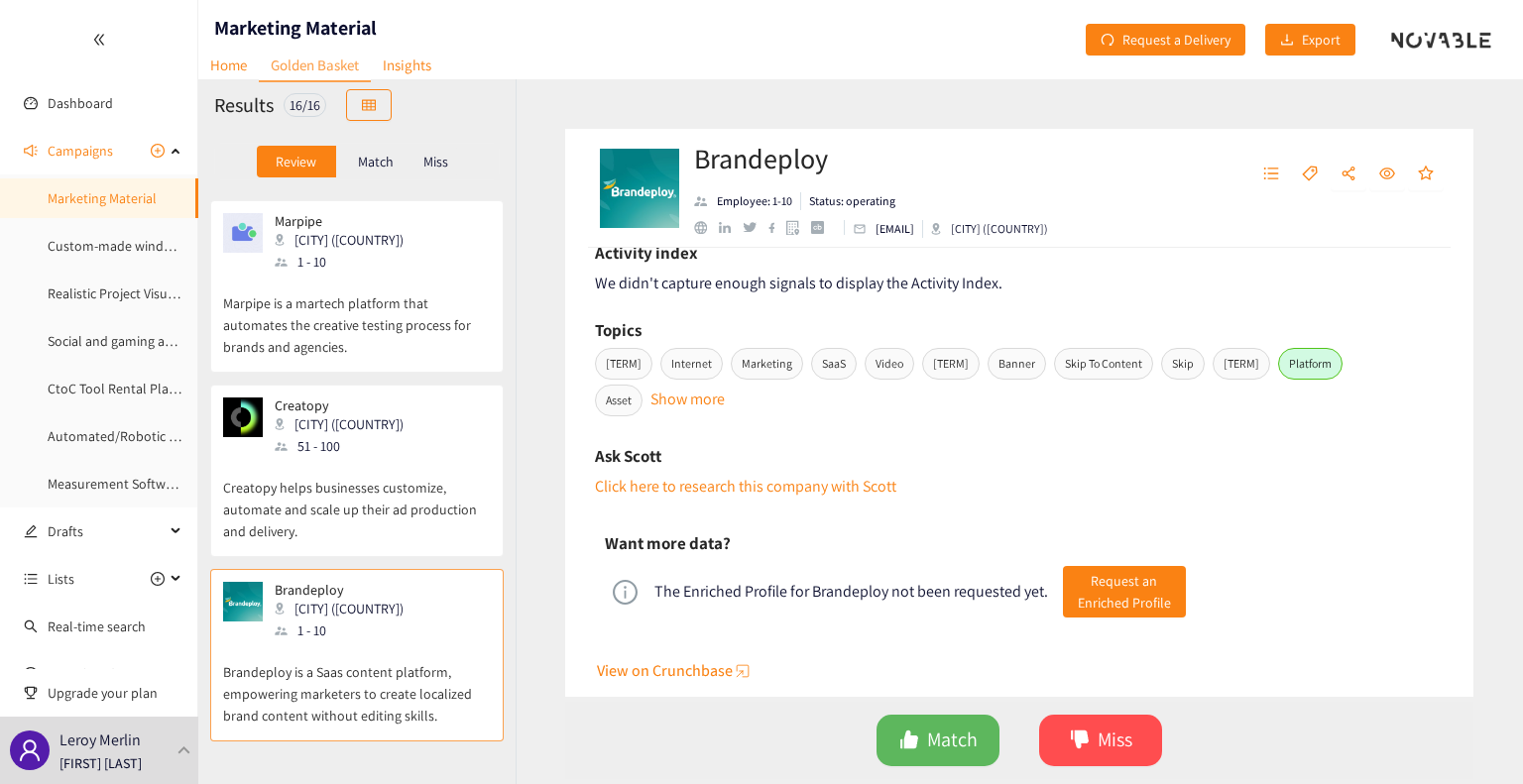 click on "View on Crunchbase" at bounding box center (1020, 671) 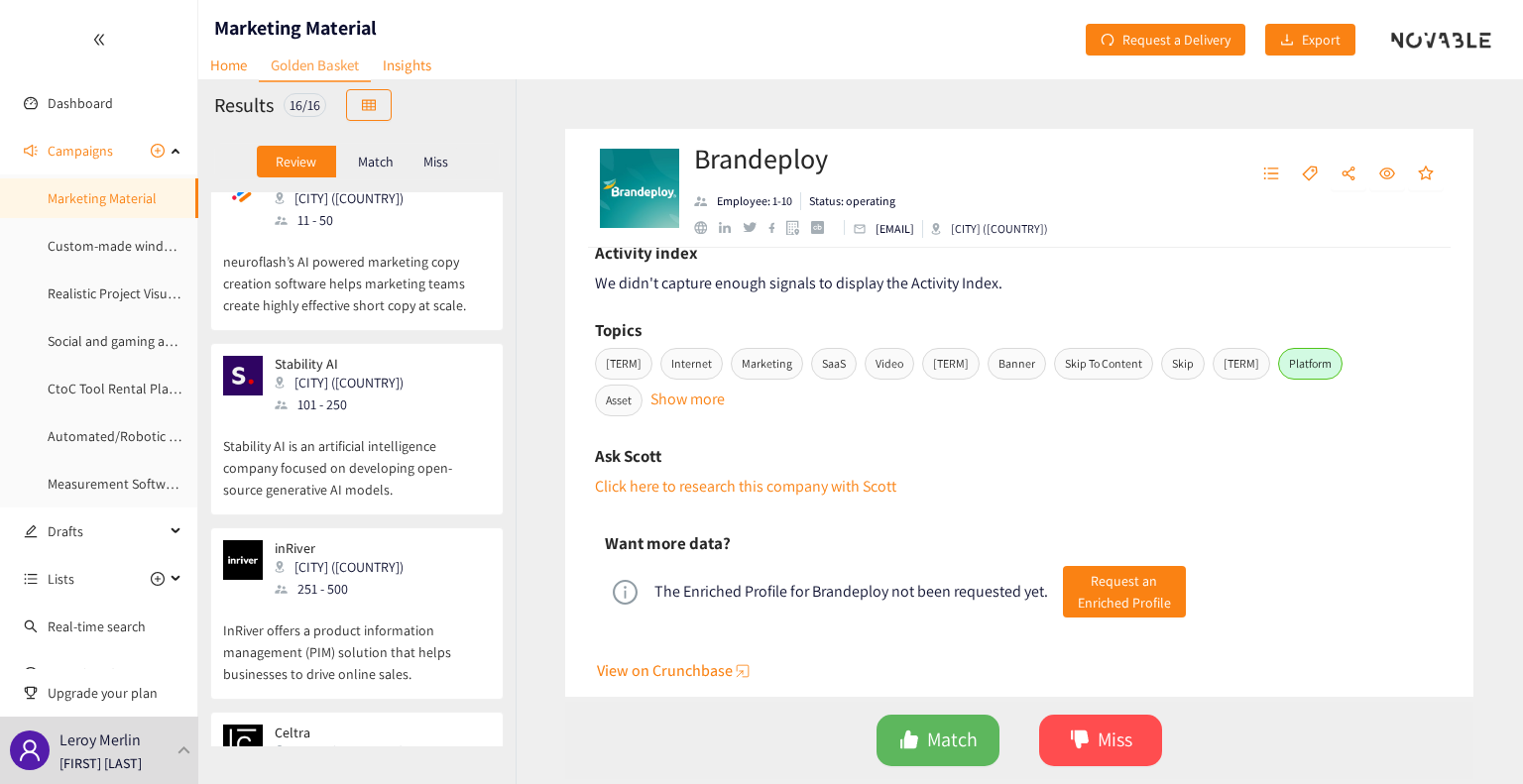 scroll, scrollTop: 1200, scrollLeft: 0, axis: vertical 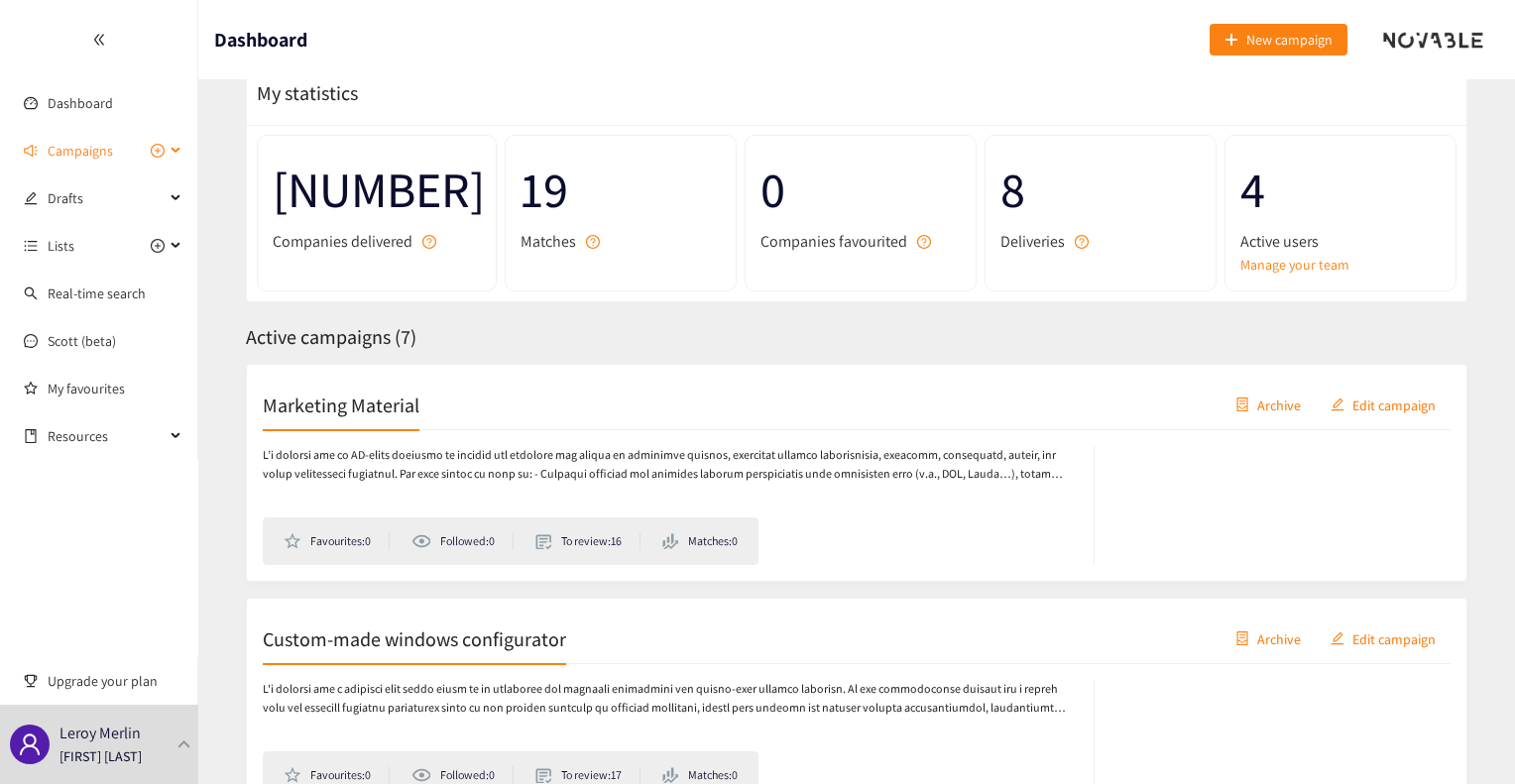 click on "Campaigns" at bounding box center (99, 151) 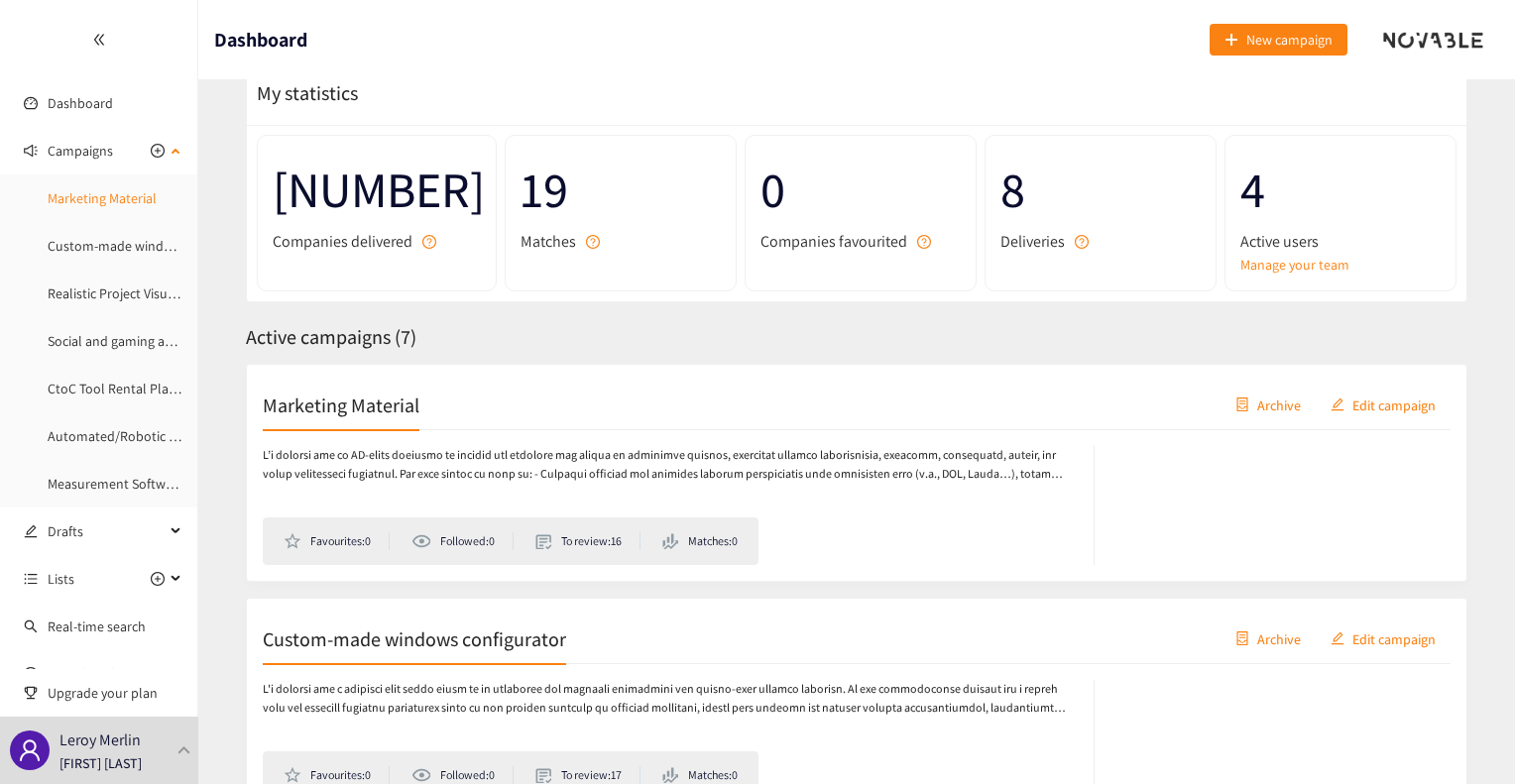 click on "Marketing Material" at bounding box center [102, 198] 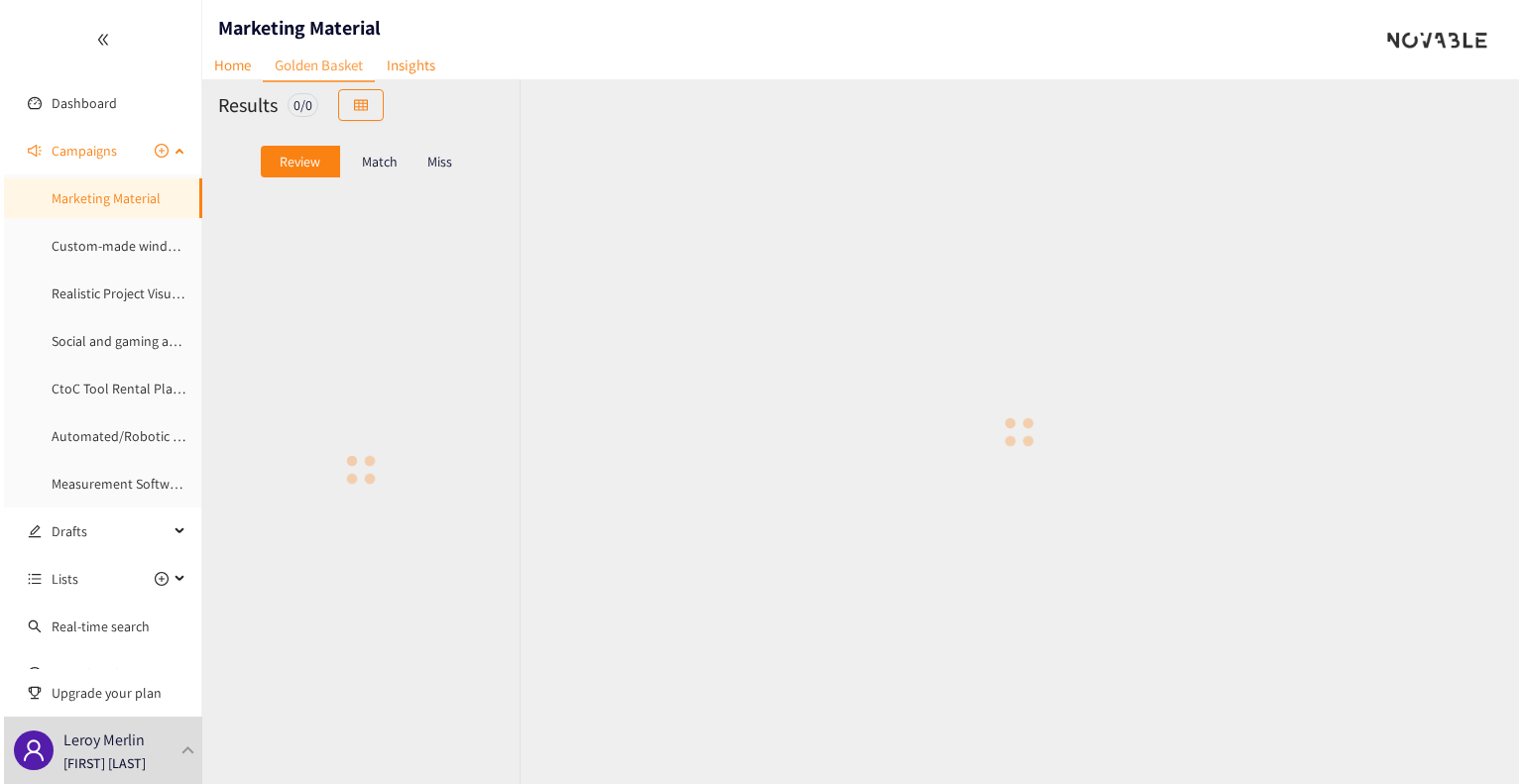 scroll, scrollTop: 0, scrollLeft: 0, axis: both 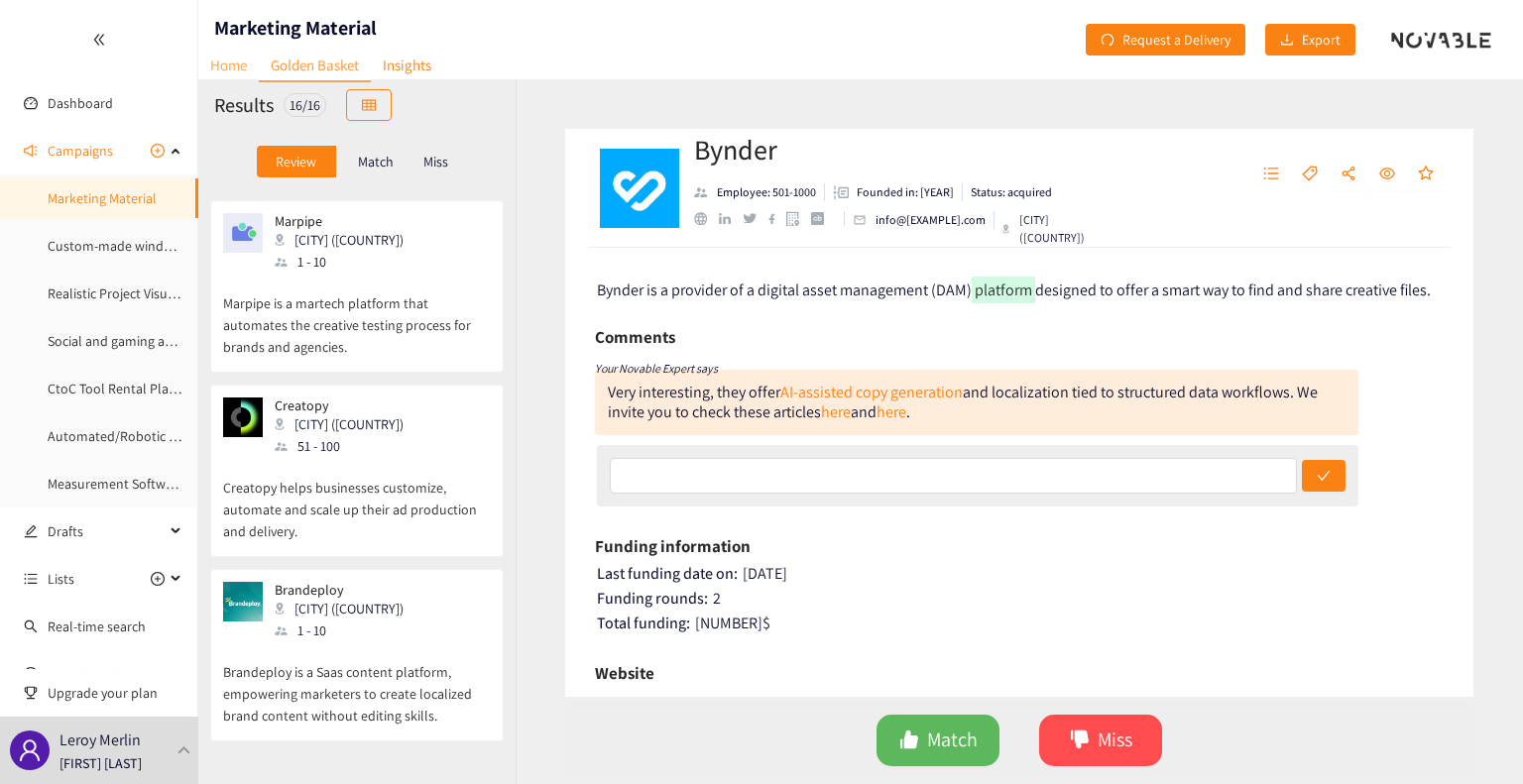 click on "Home" at bounding box center (228, 64) 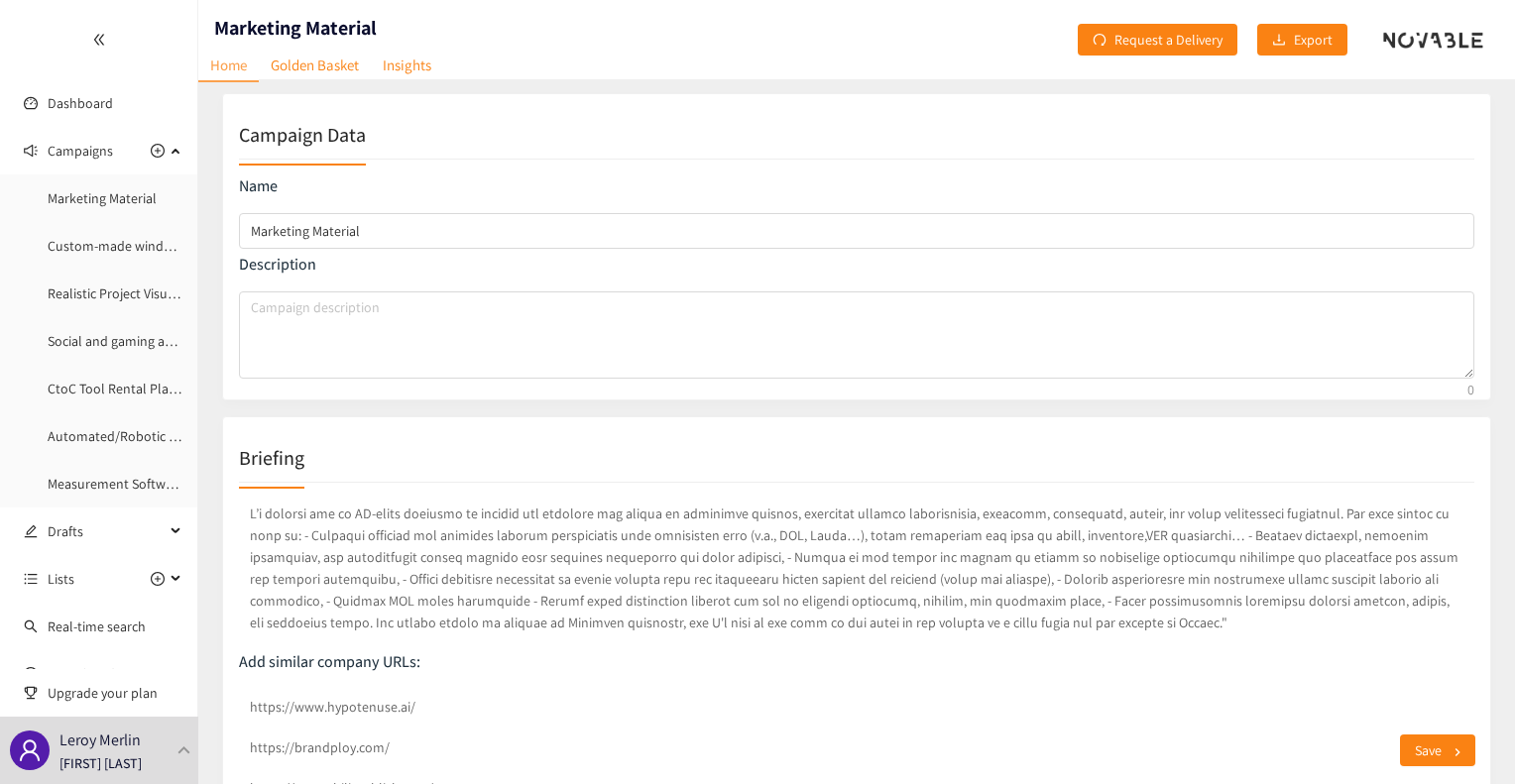 scroll, scrollTop: 0, scrollLeft: 0, axis: both 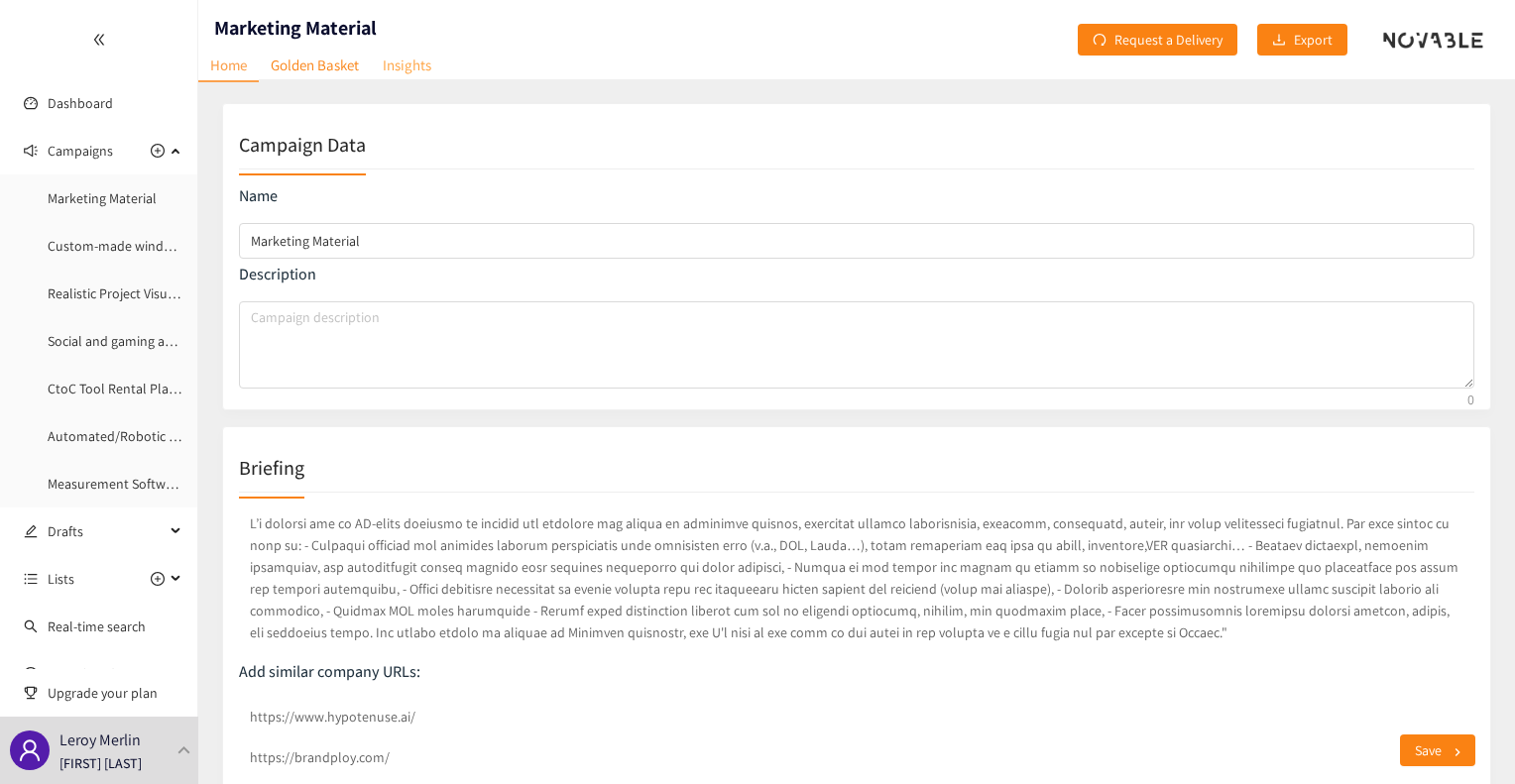 click on "Insights" at bounding box center [407, 64] 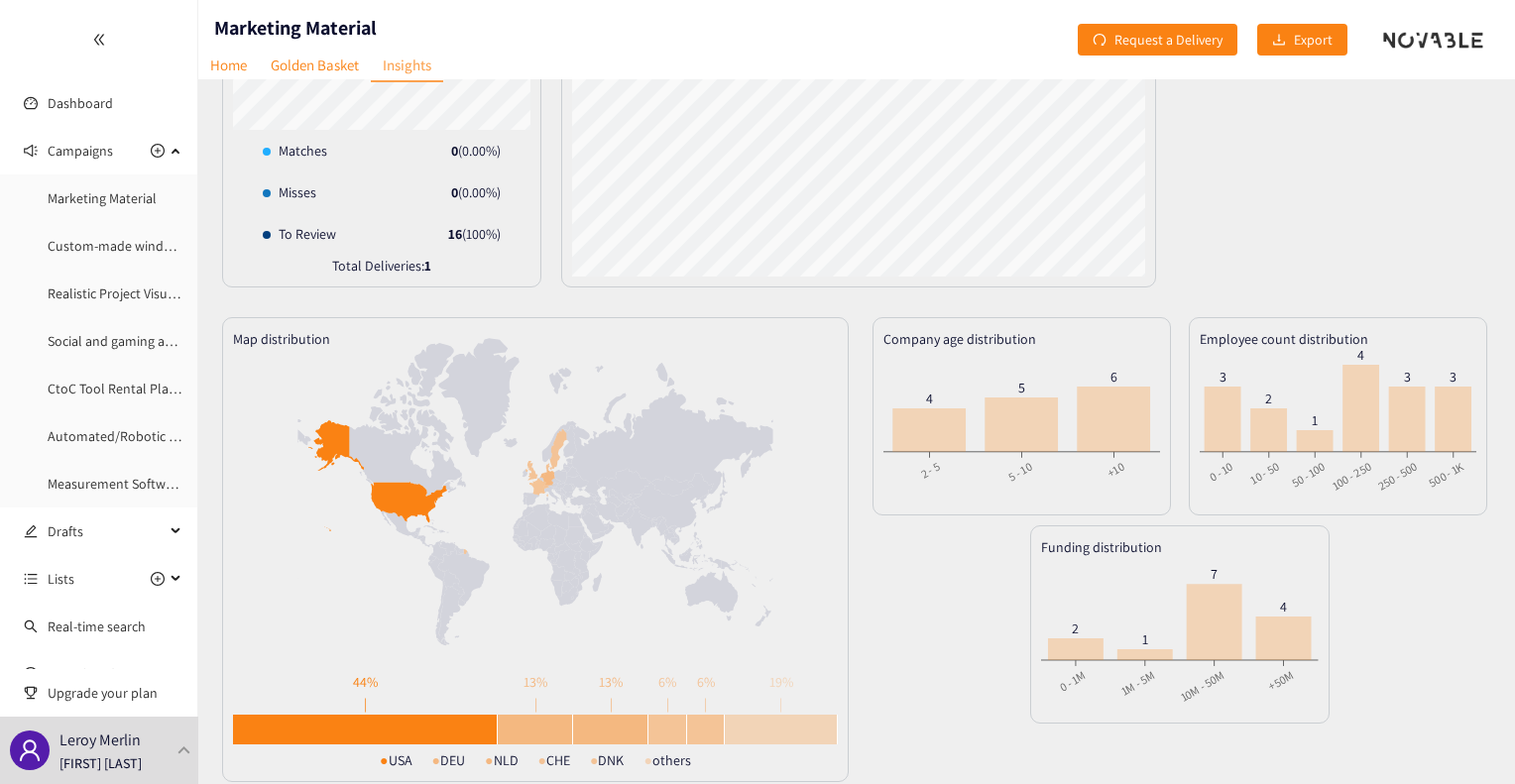 scroll, scrollTop: 291, scrollLeft: 0, axis: vertical 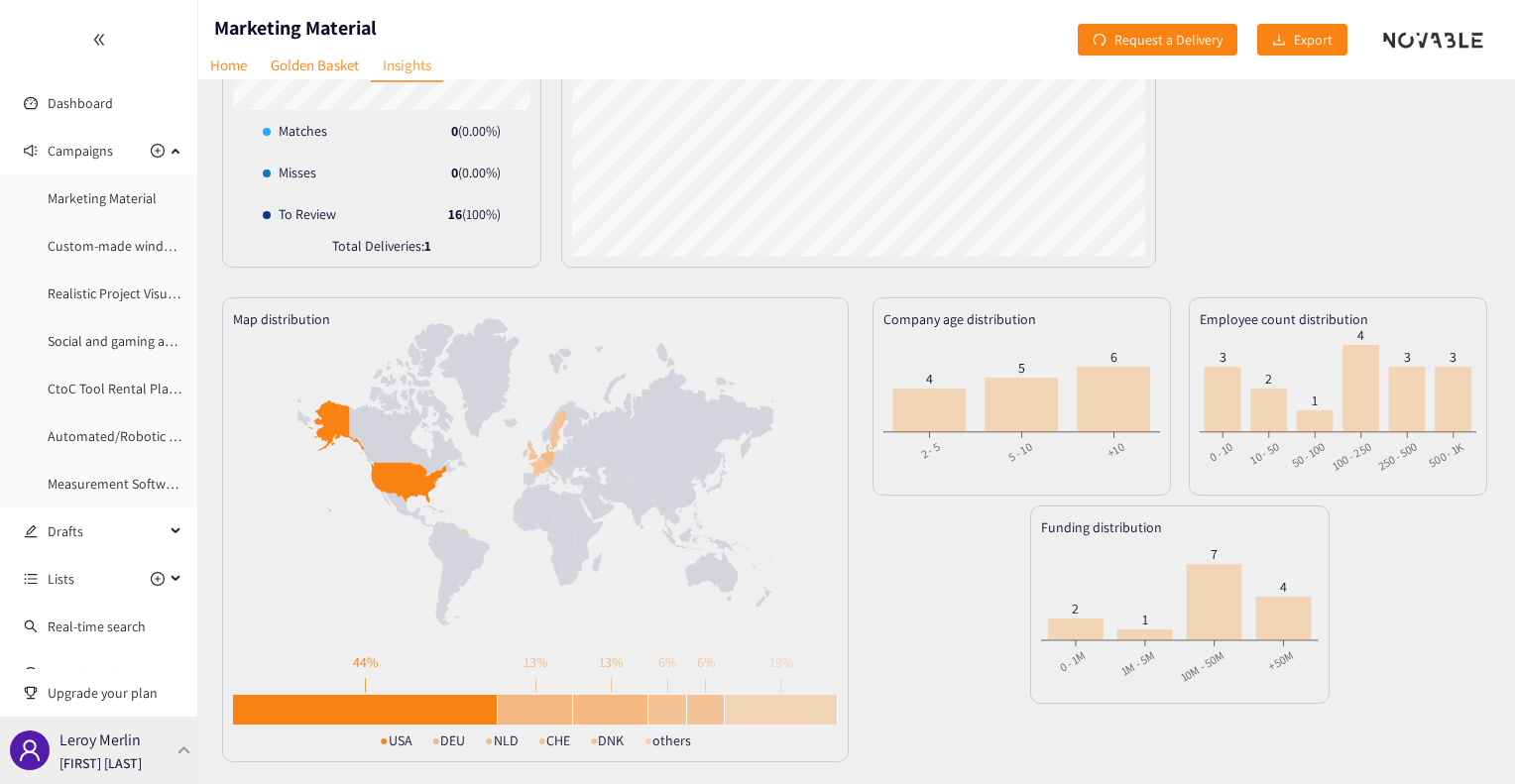 click on "[FIRST] [LAST]" at bounding box center (100, 763) 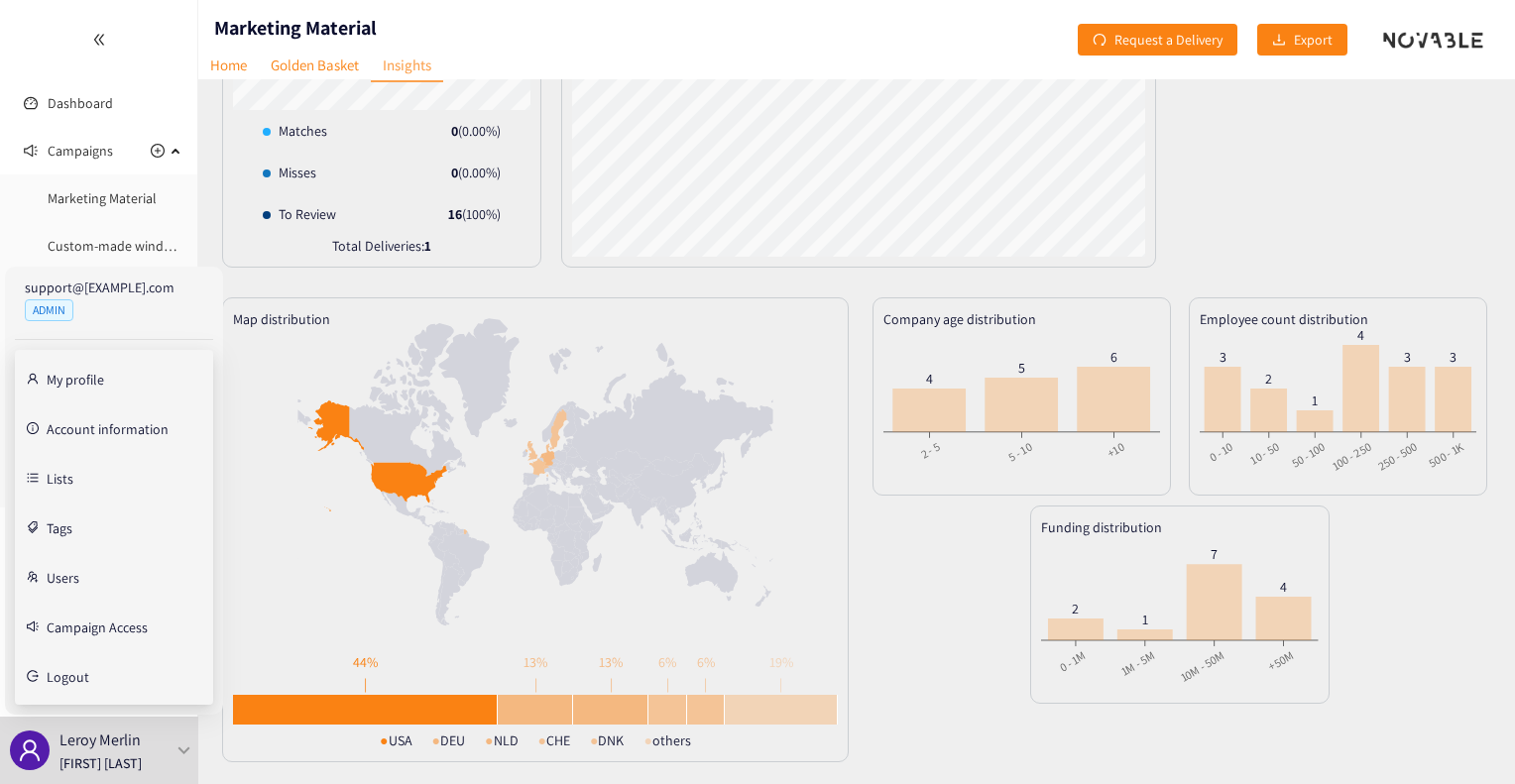 click on "Campaign Access" at bounding box center [97, 626] 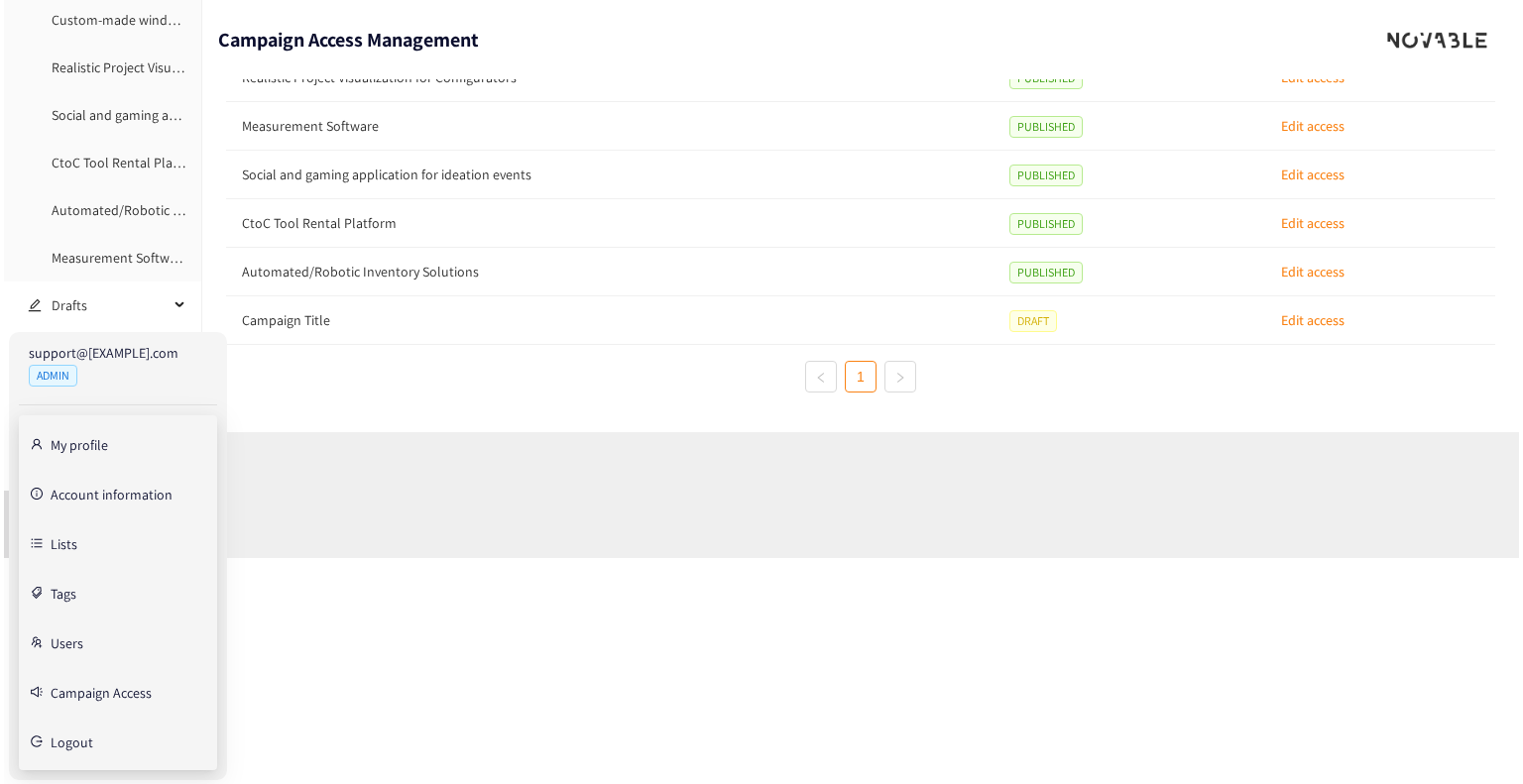 scroll, scrollTop: 0, scrollLeft: 0, axis: both 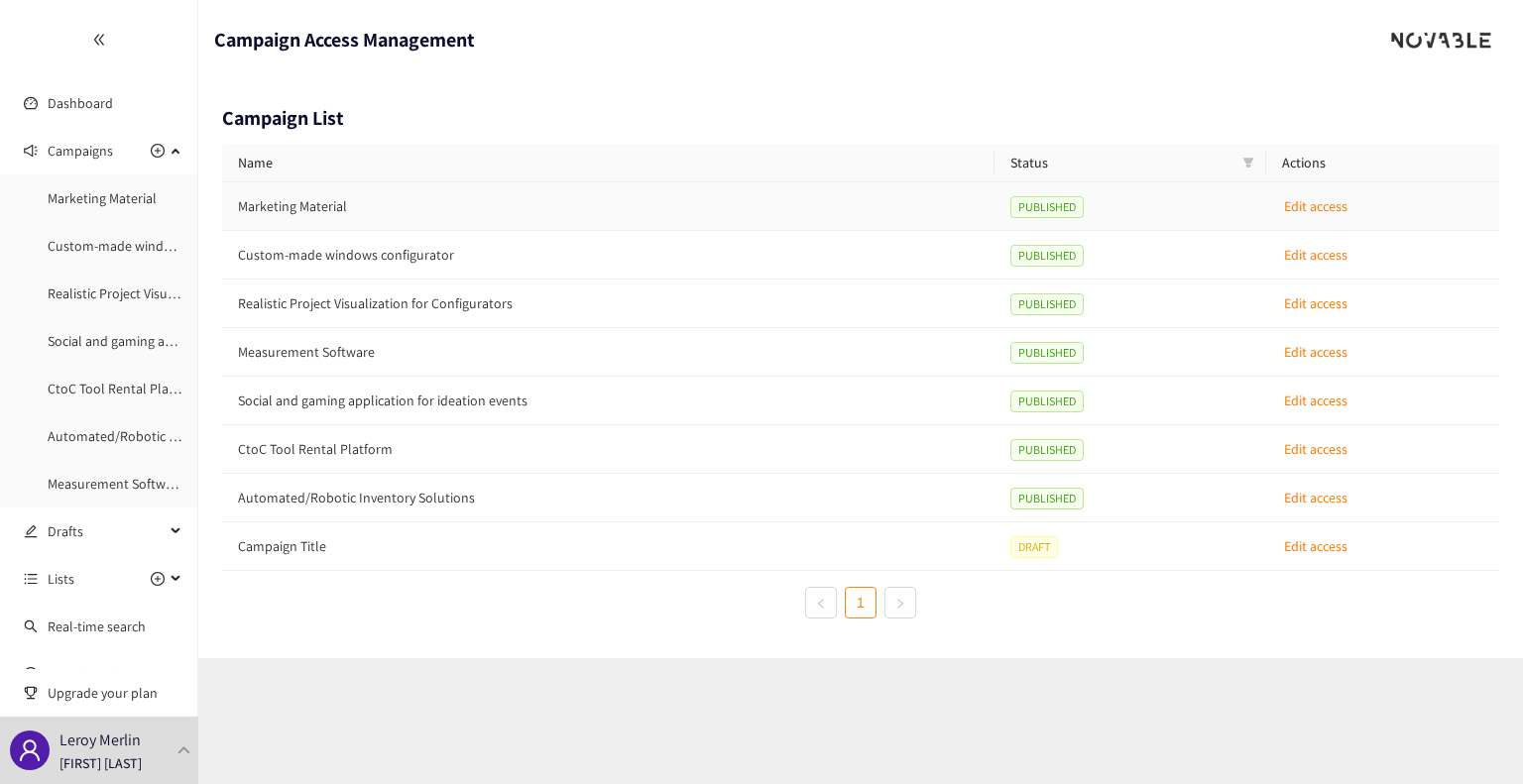 click on "Marketing Material" at bounding box center (608, 206) 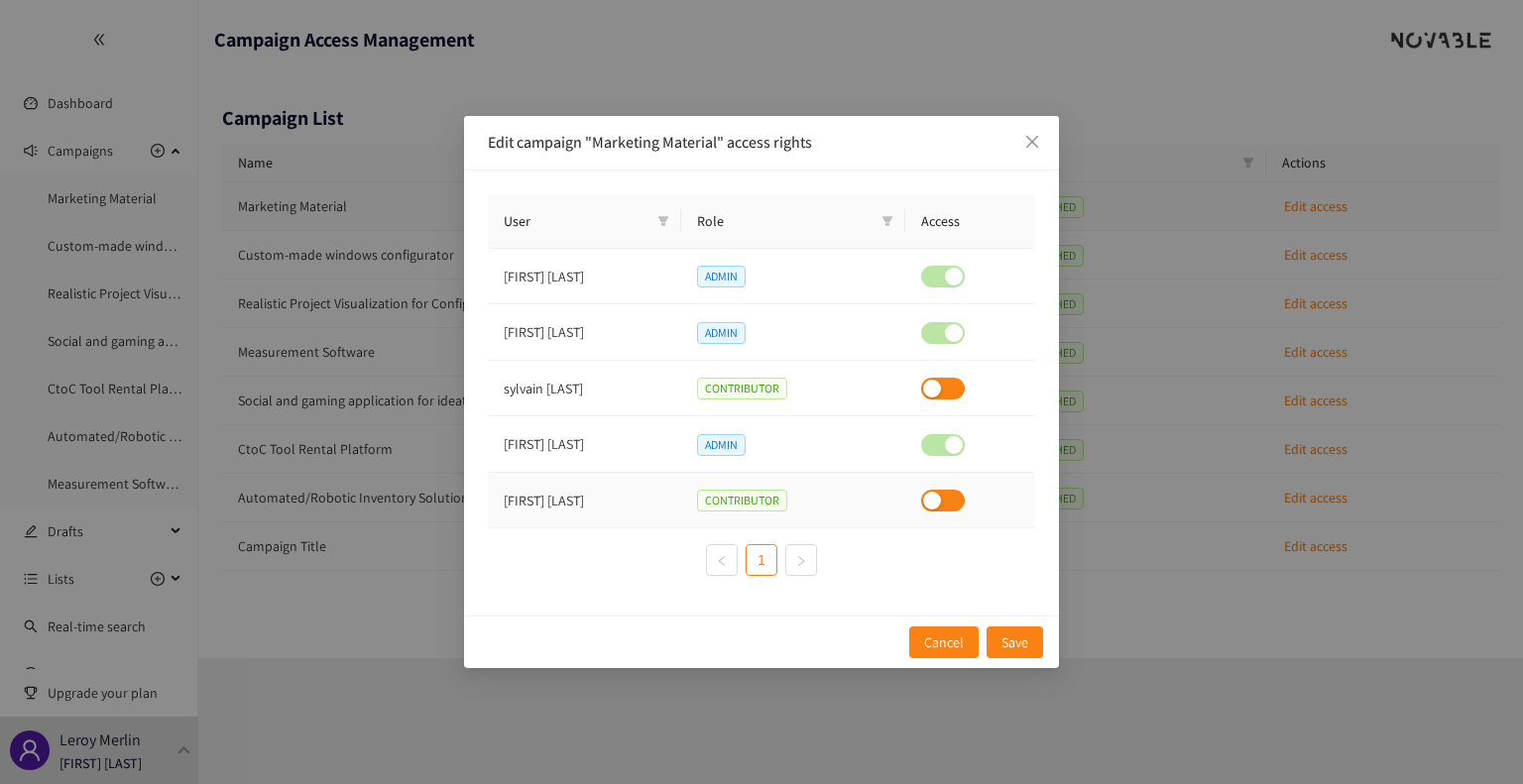 click at bounding box center [943, 501] 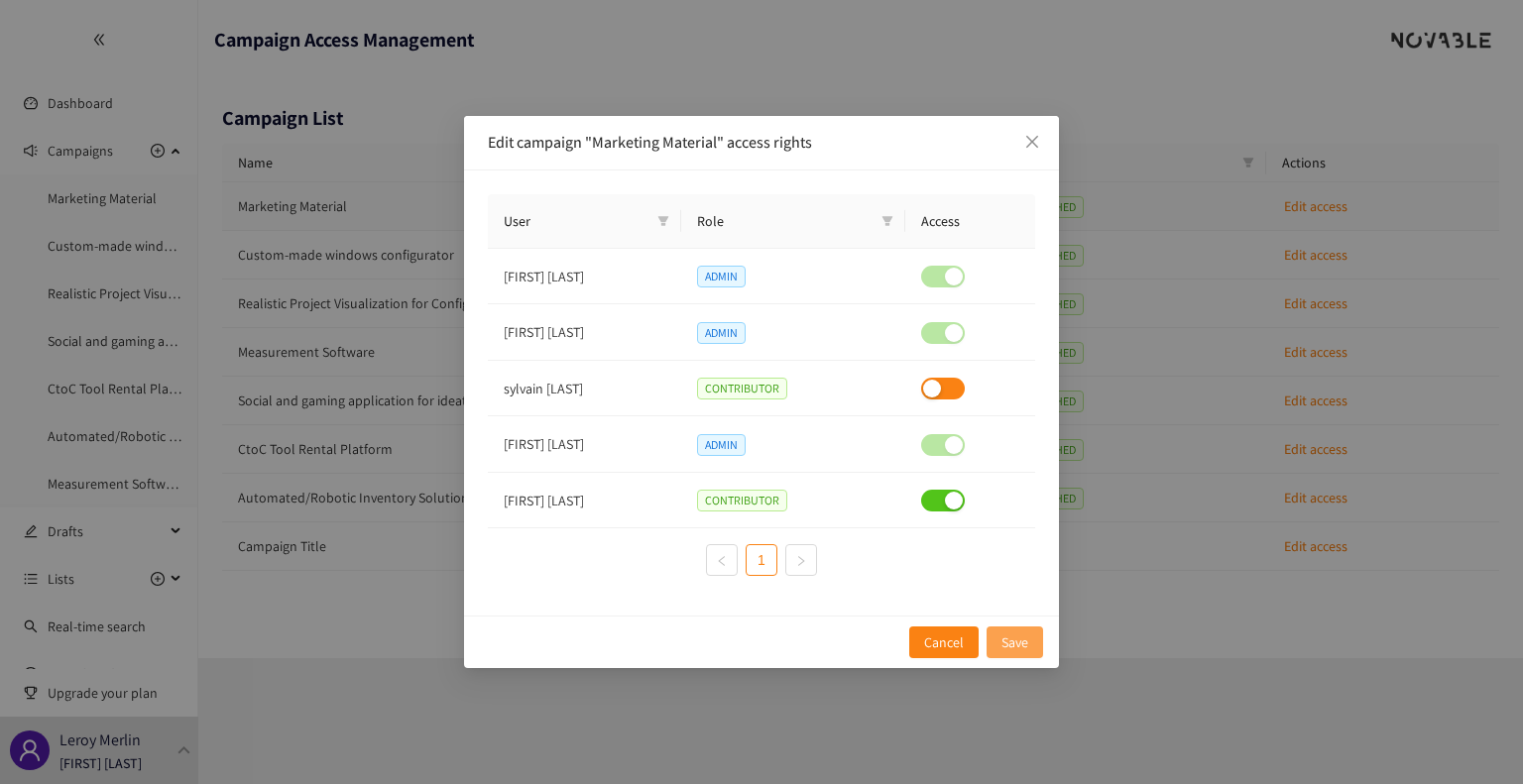 click on "Save" at bounding box center (1014, 642) 